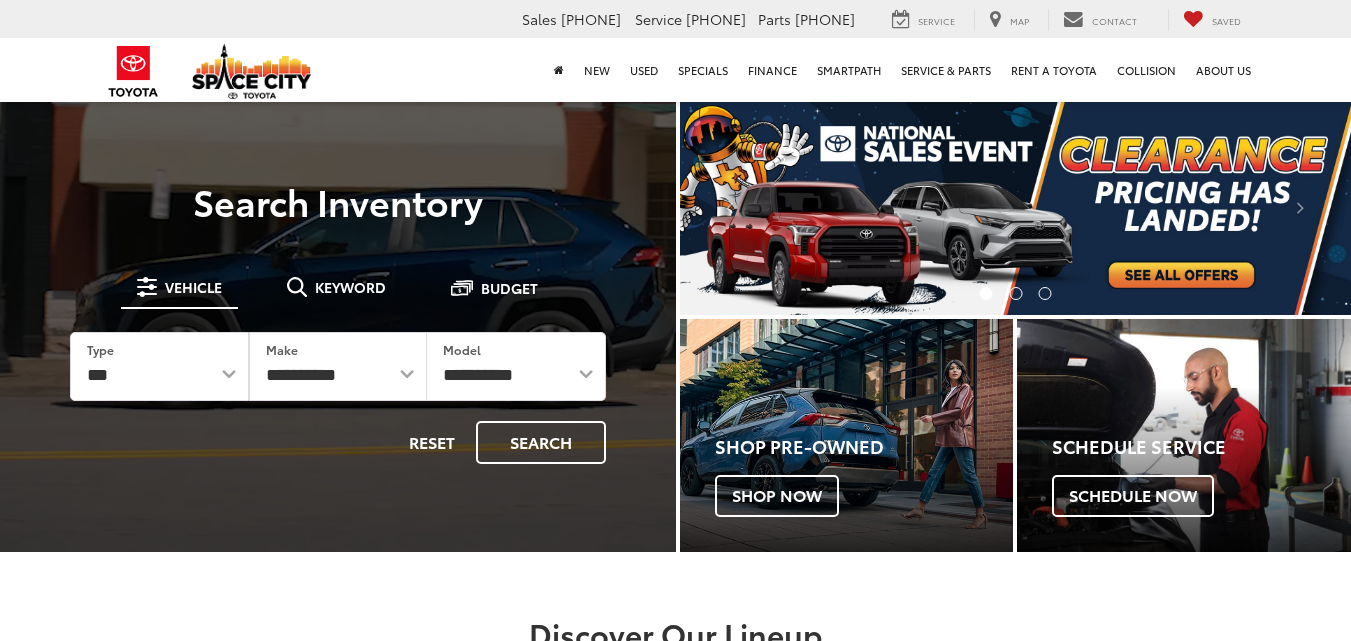 scroll, scrollTop: 0, scrollLeft: 0, axis: both 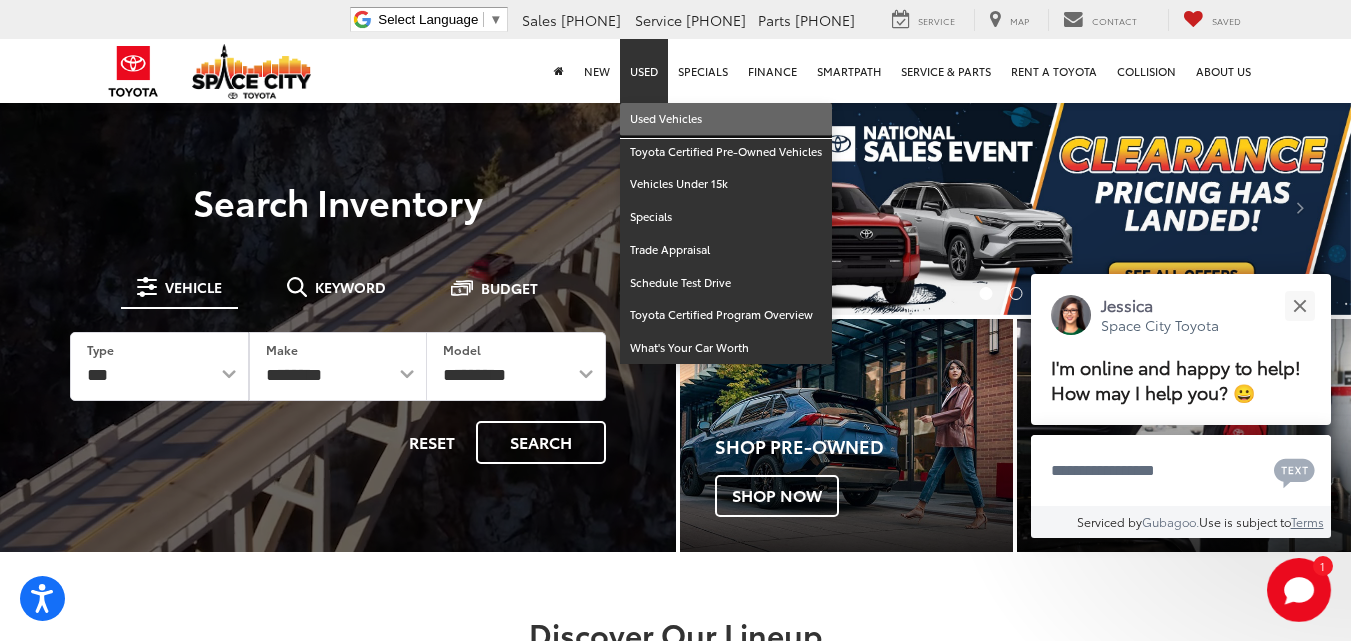 click on "Used Vehicles" at bounding box center (726, 119) 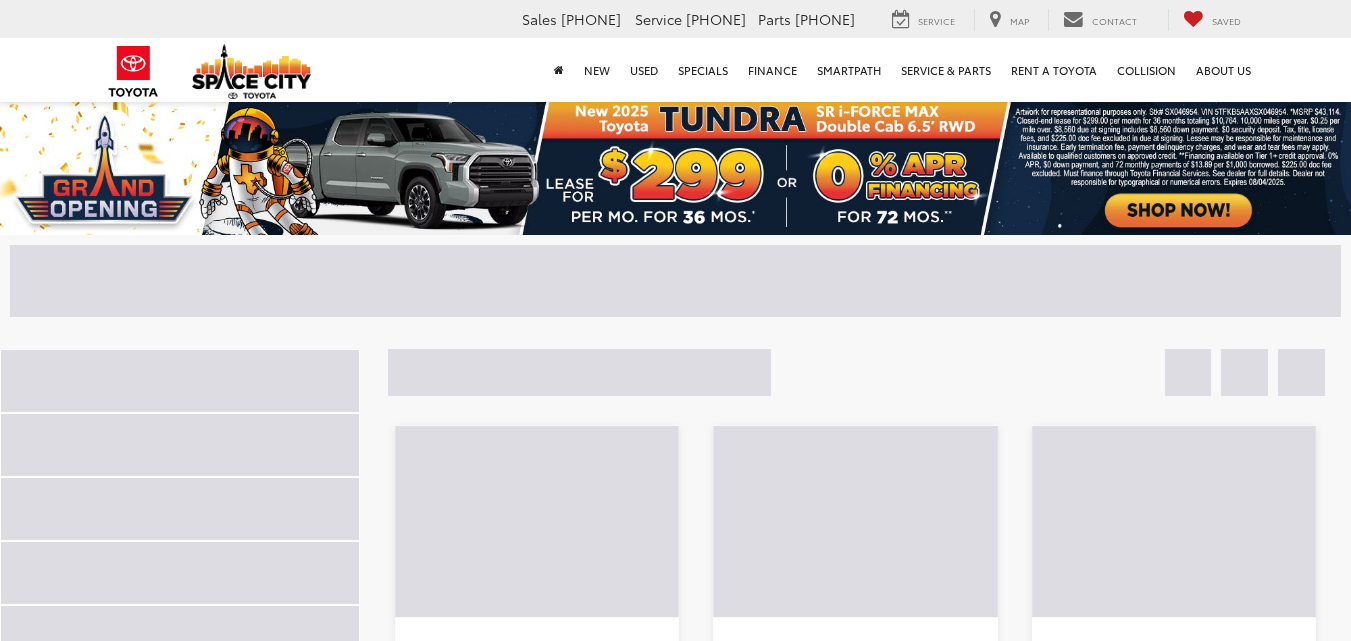 scroll, scrollTop: 0, scrollLeft: 0, axis: both 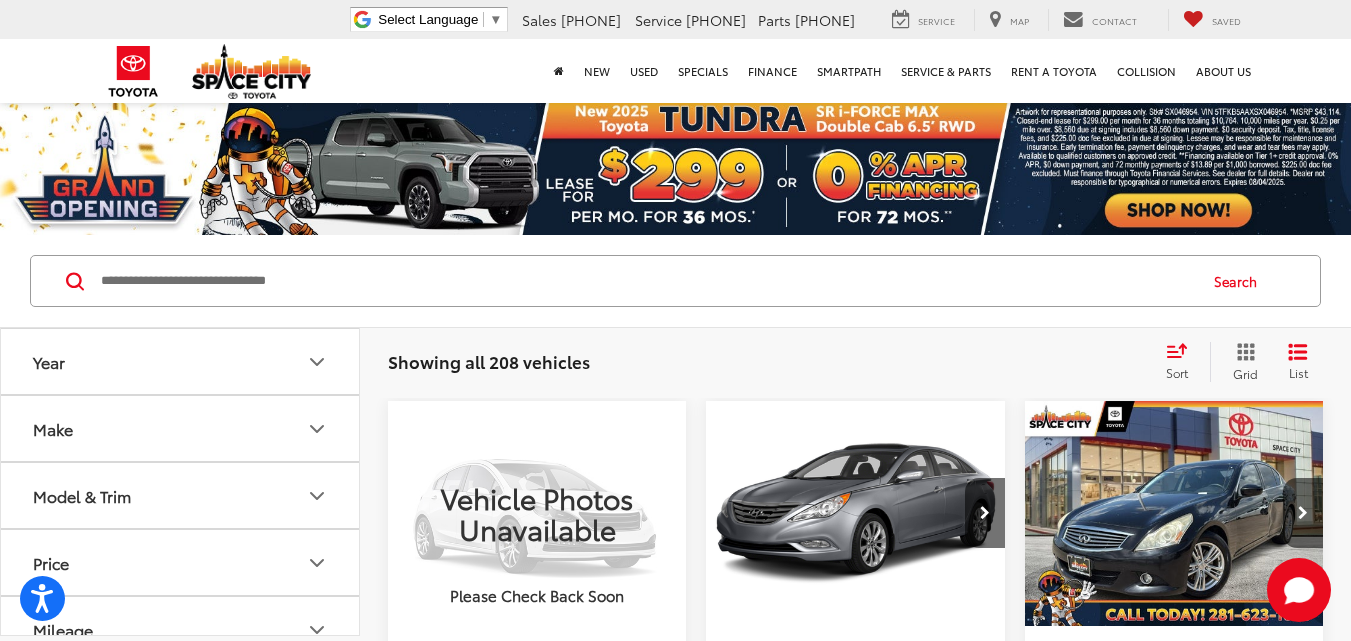 click 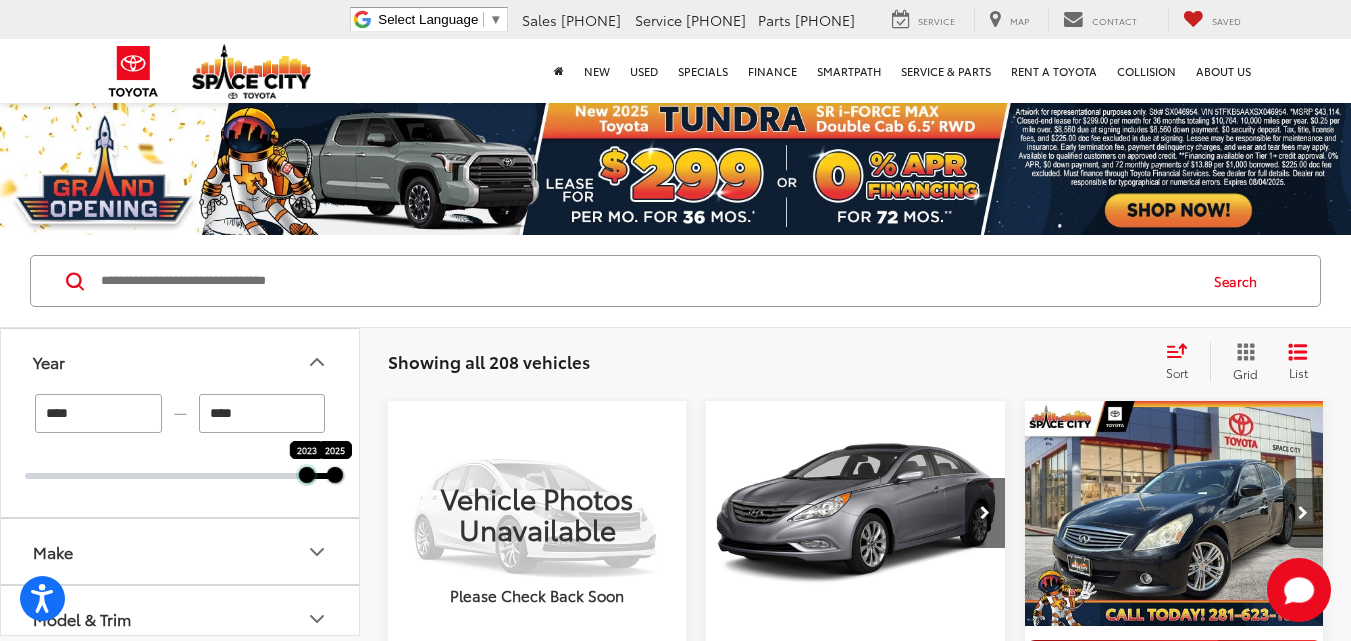 drag, startPoint x: 28, startPoint y: 473, endPoint x: 306, endPoint y: 490, distance: 278.5193 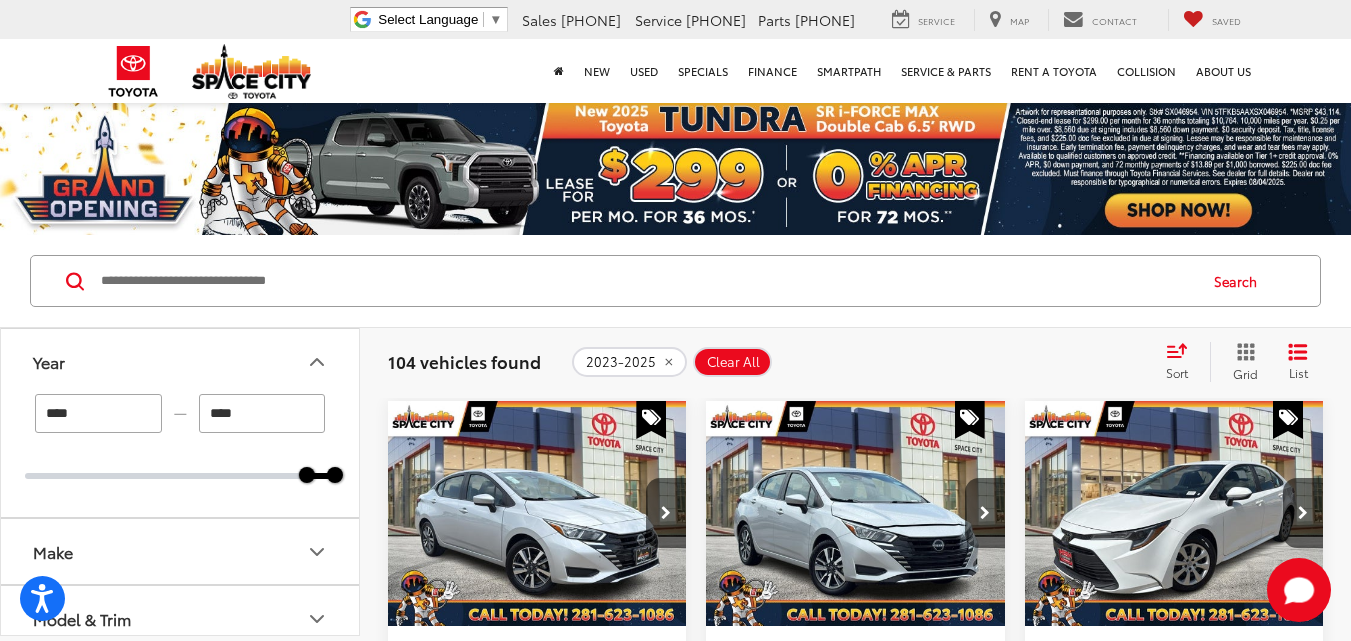 click 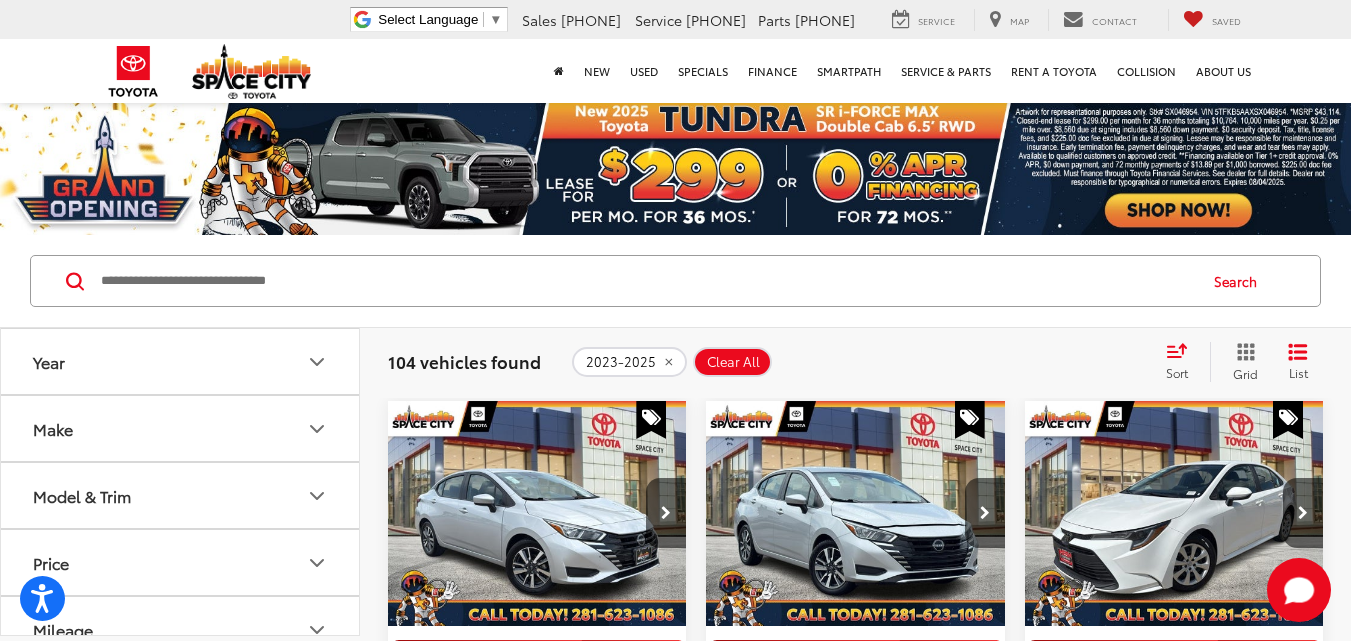 click 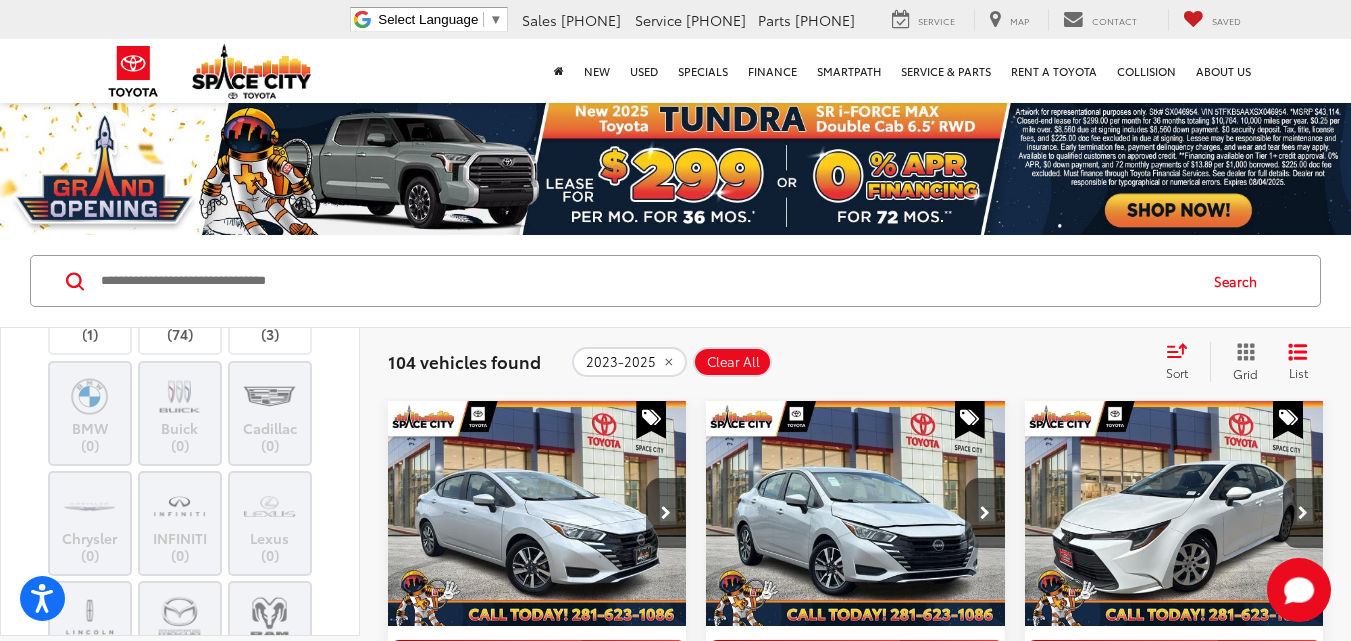 scroll, scrollTop: 569, scrollLeft: 0, axis: vertical 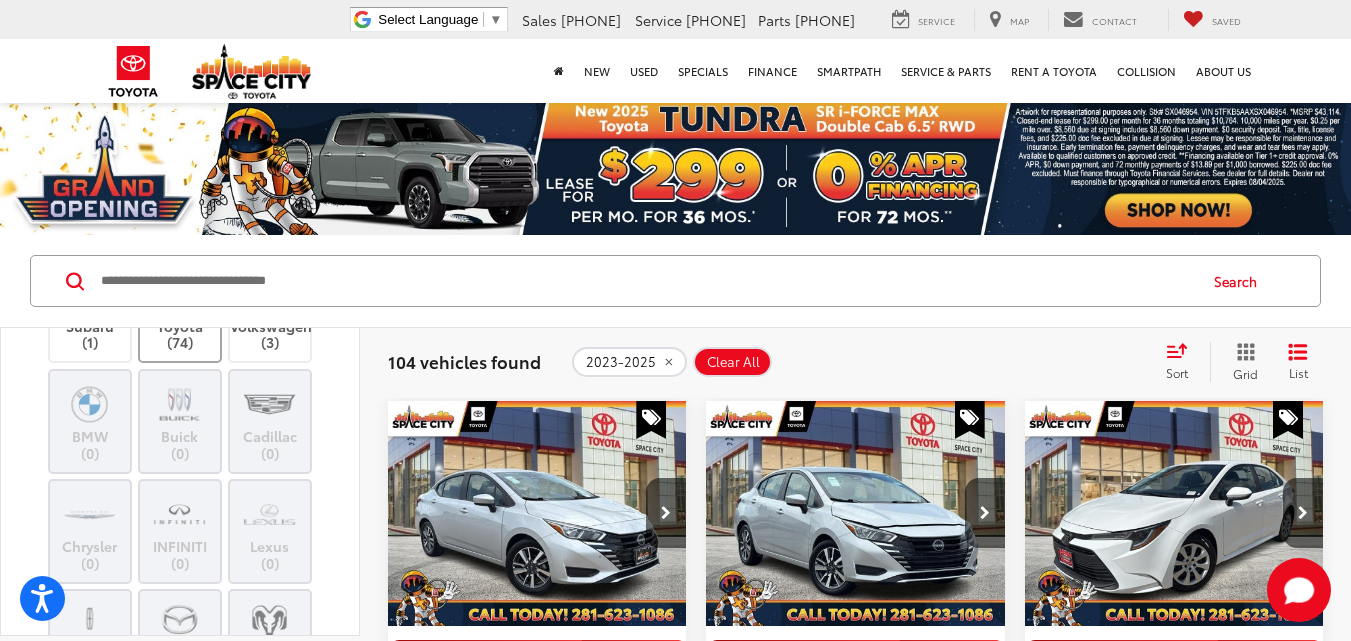 click on "Toyota   (74)" at bounding box center (180, 335) 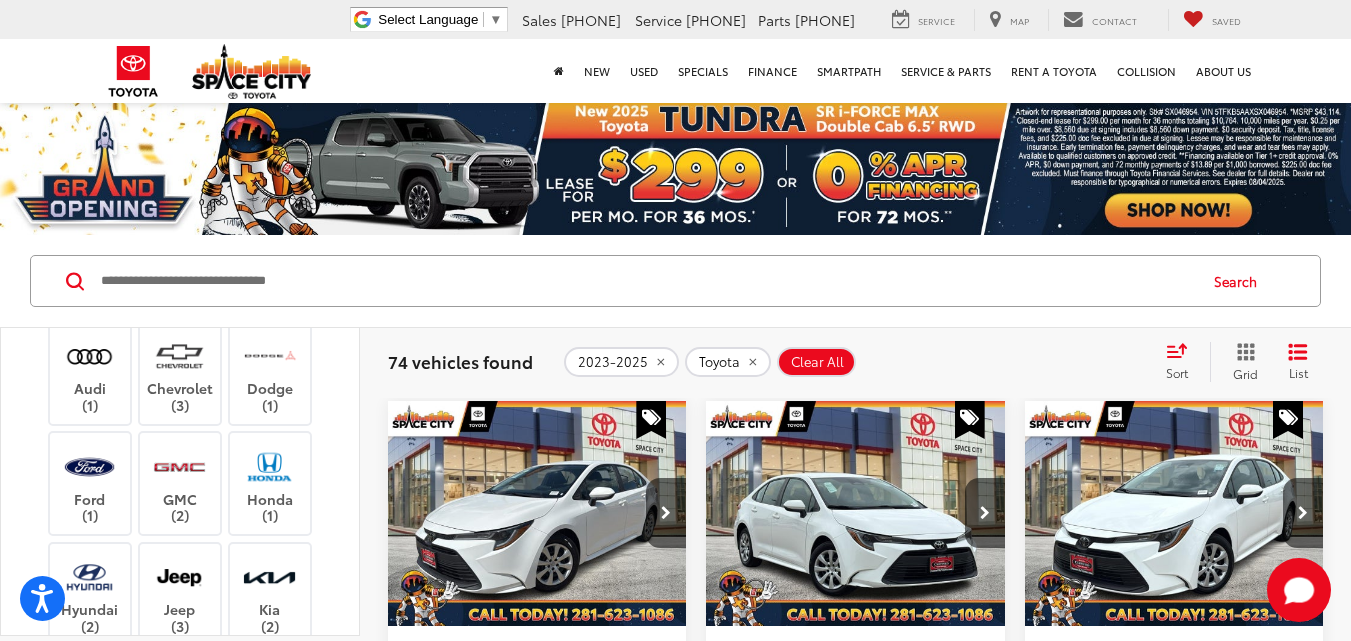scroll, scrollTop: 0, scrollLeft: 0, axis: both 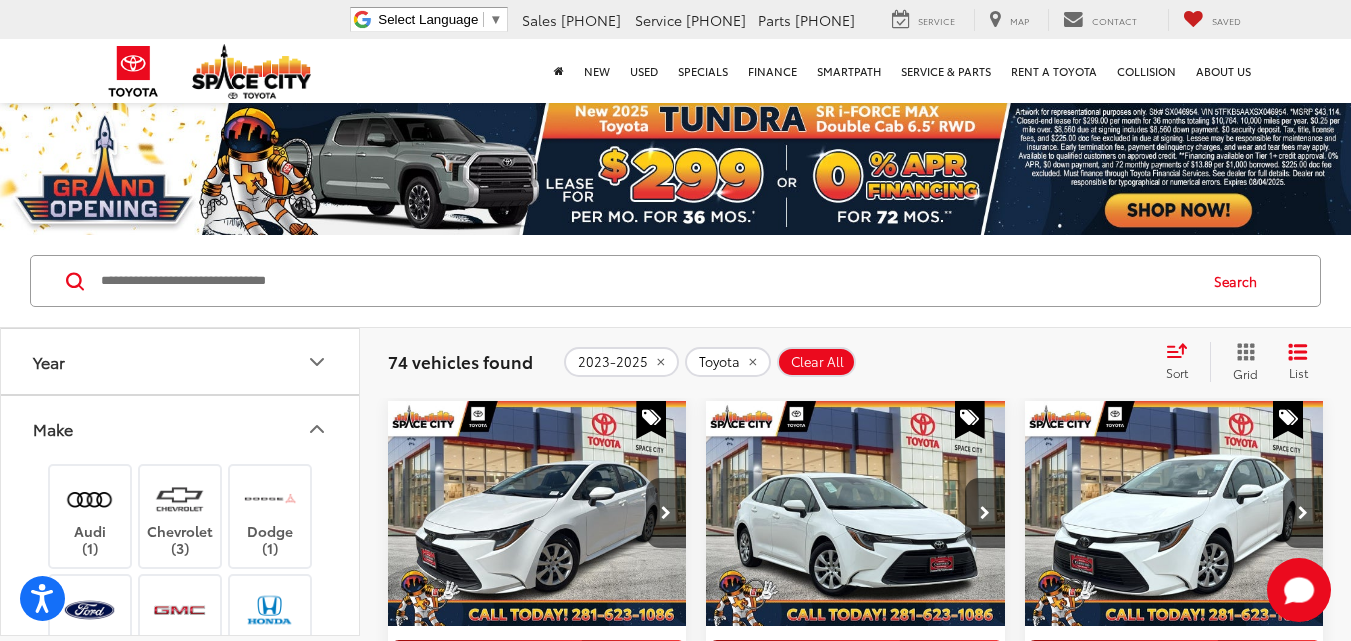 click 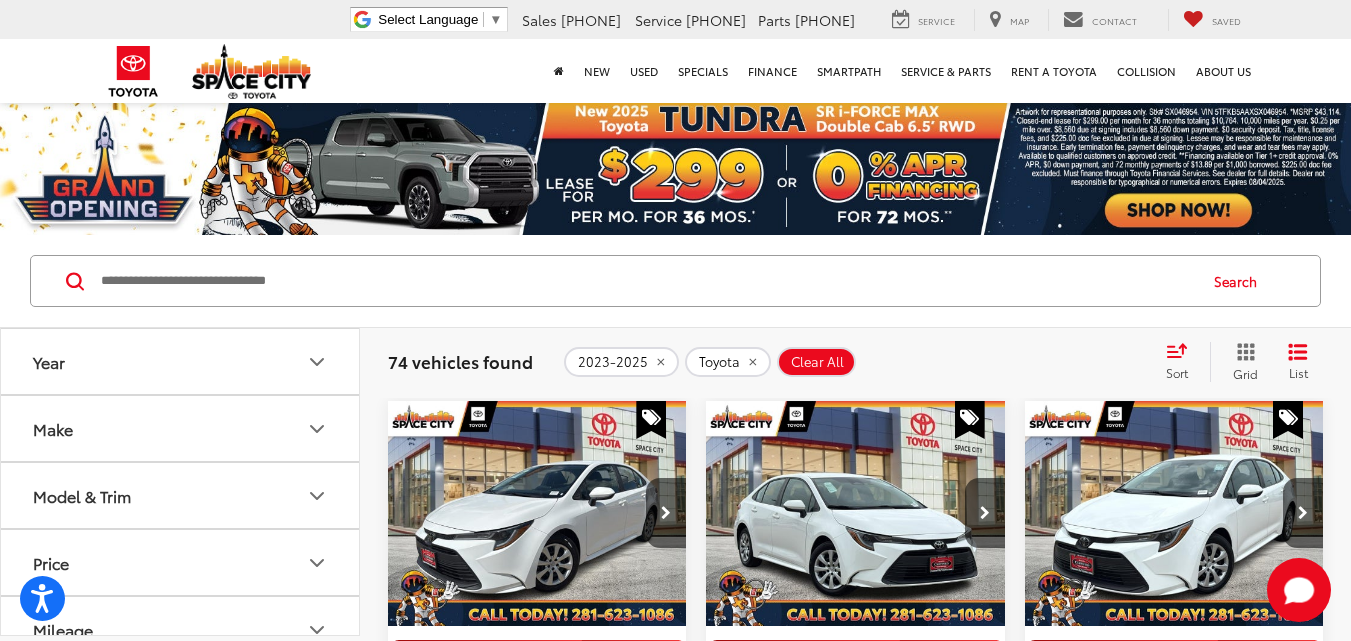 click 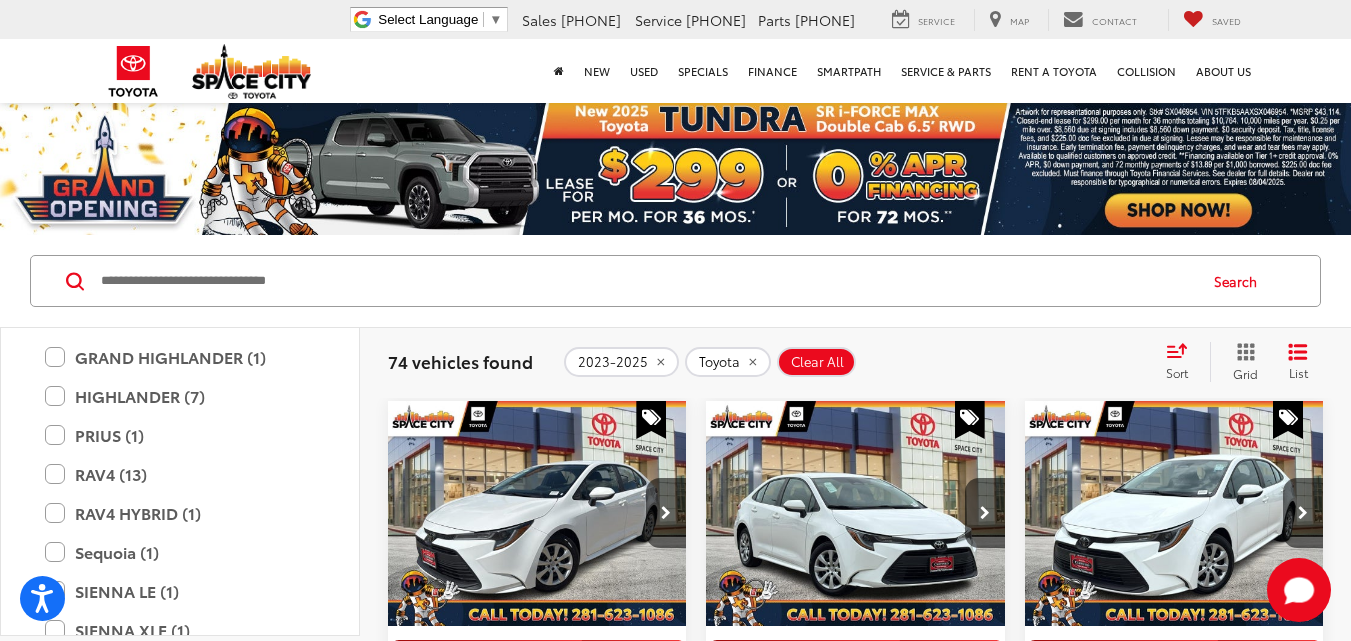 scroll, scrollTop: 463, scrollLeft: 0, axis: vertical 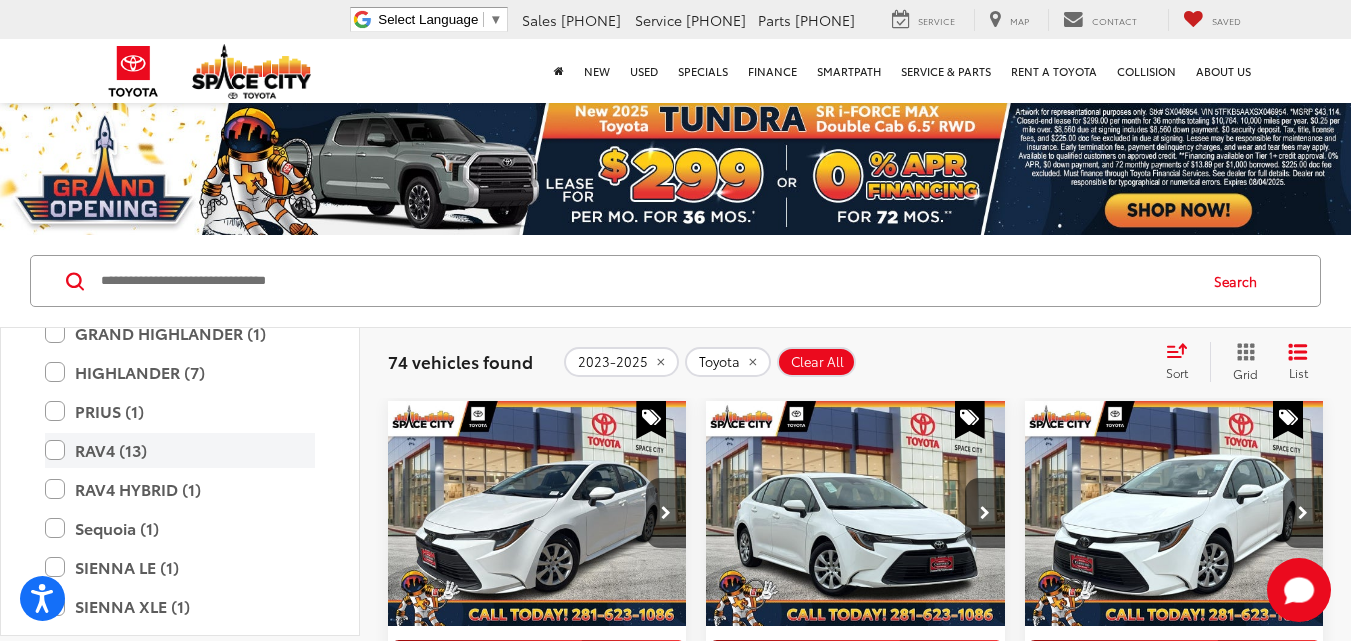 click on "RAV4 (13)" at bounding box center [180, 450] 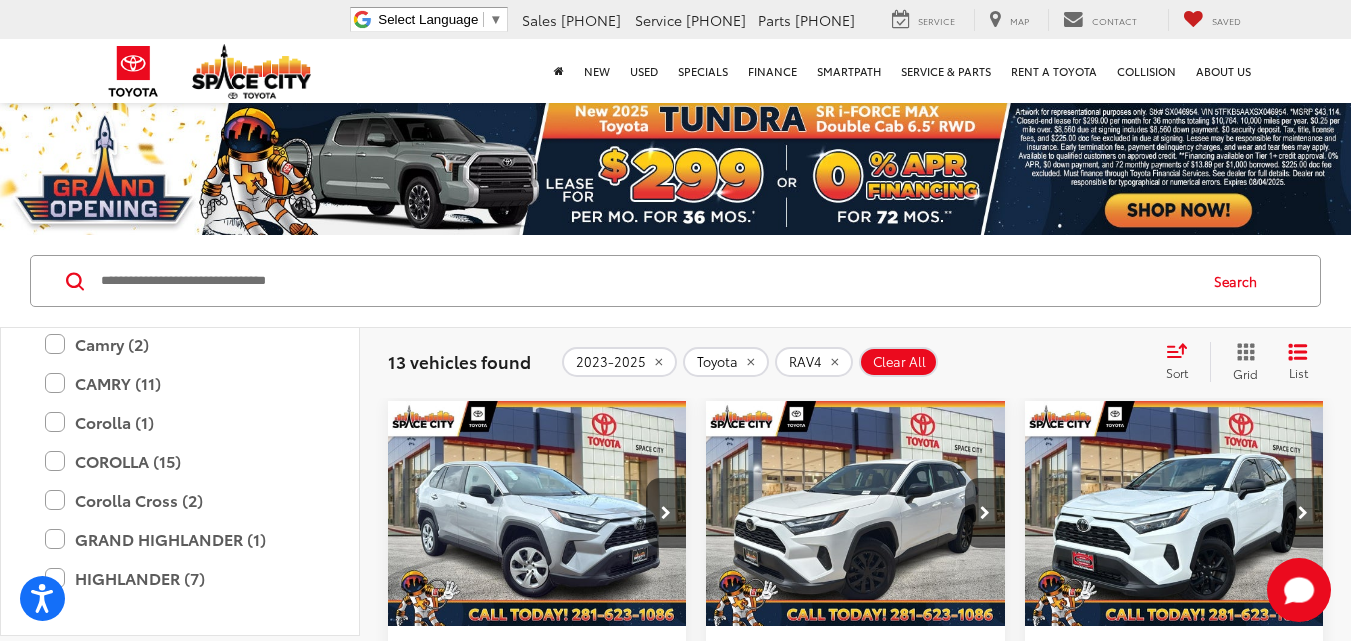 scroll, scrollTop: 194, scrollLeft: 0, axis: vertical 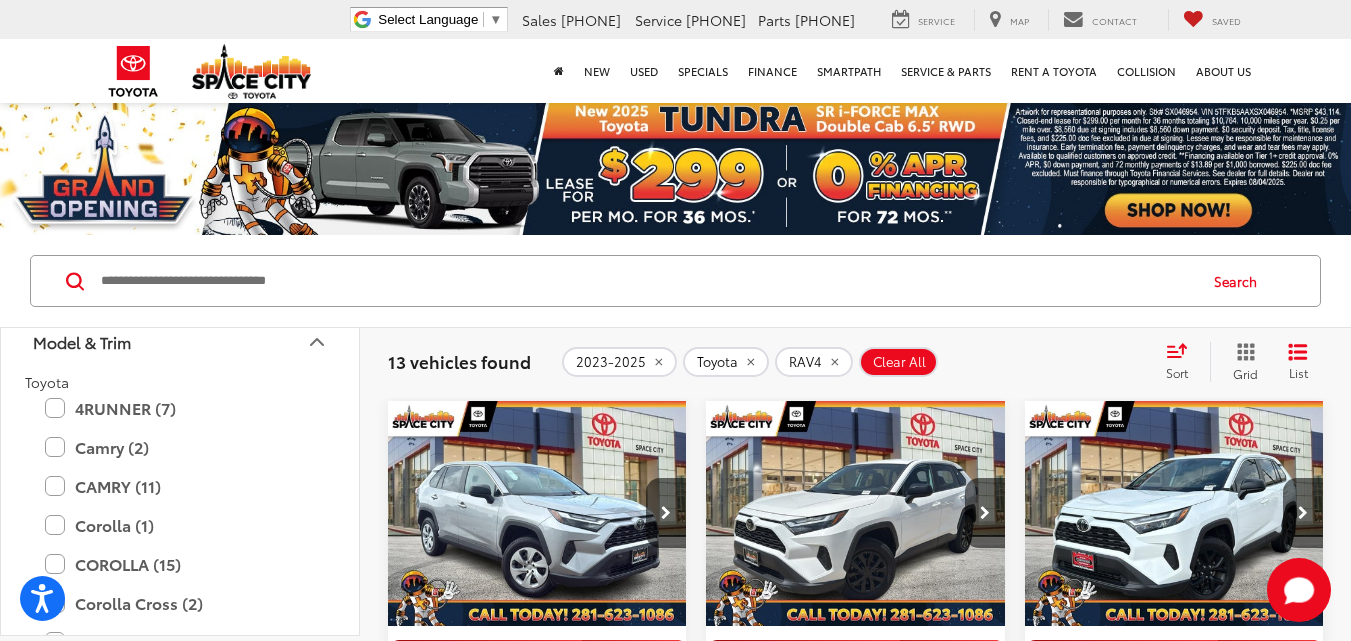 click 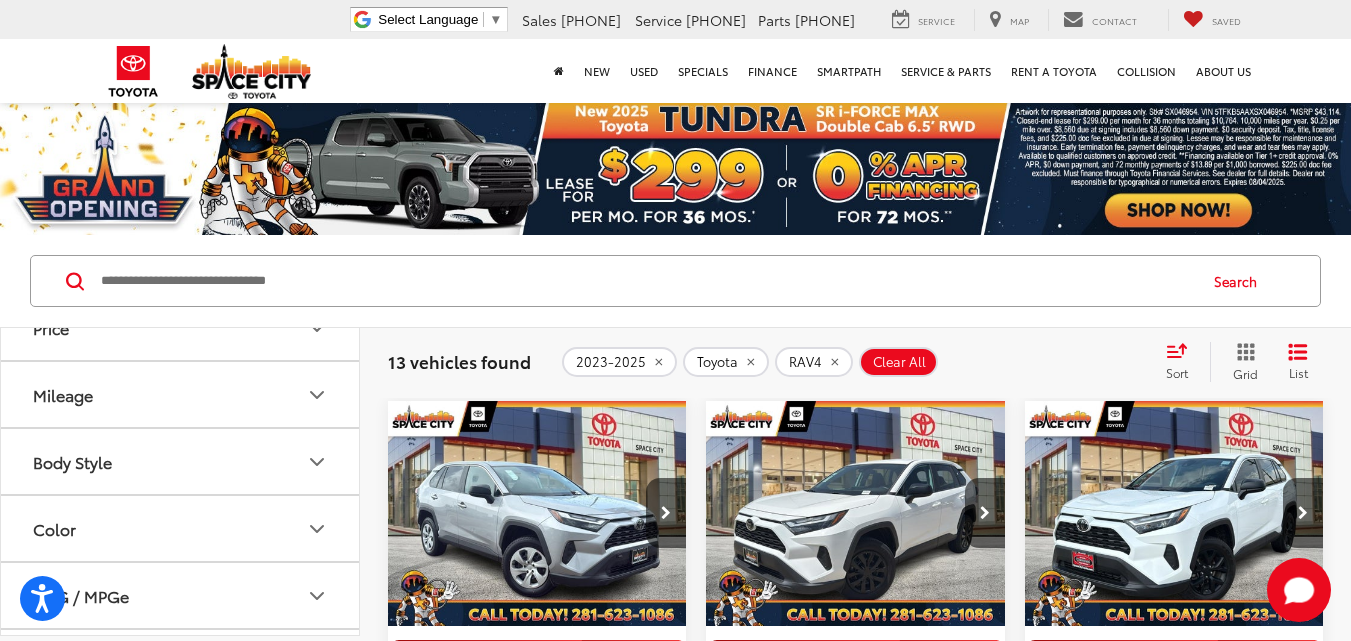 scroll, scrollTop: 240, scrollLeft: 0, axis: vertical 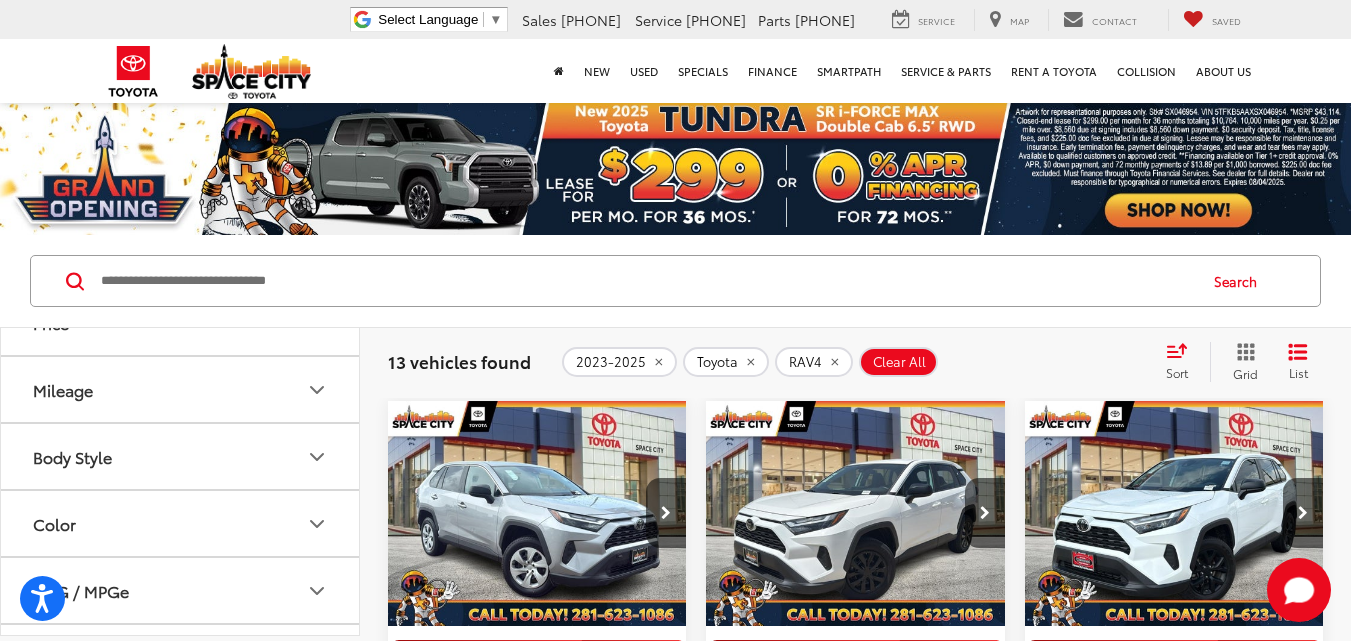 click 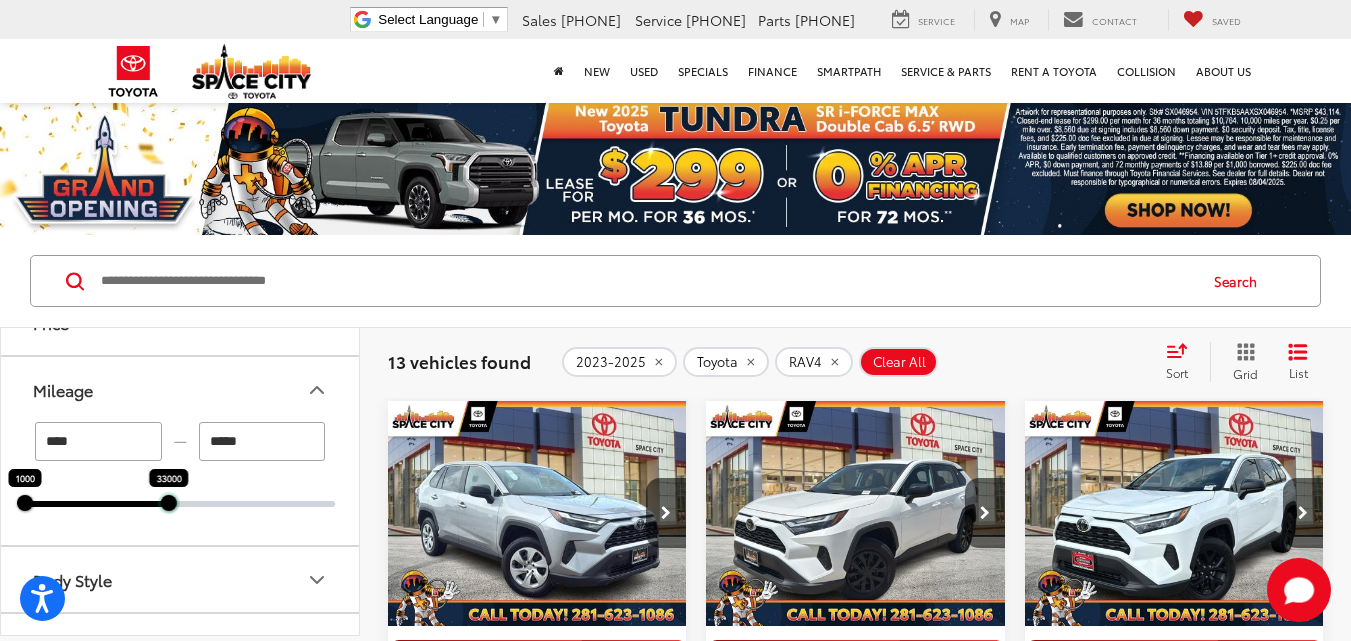 drag, startPoint x: 333, startPoint y: 502, endPoint x: 168, endPoint y: 517, distance: 165.68042 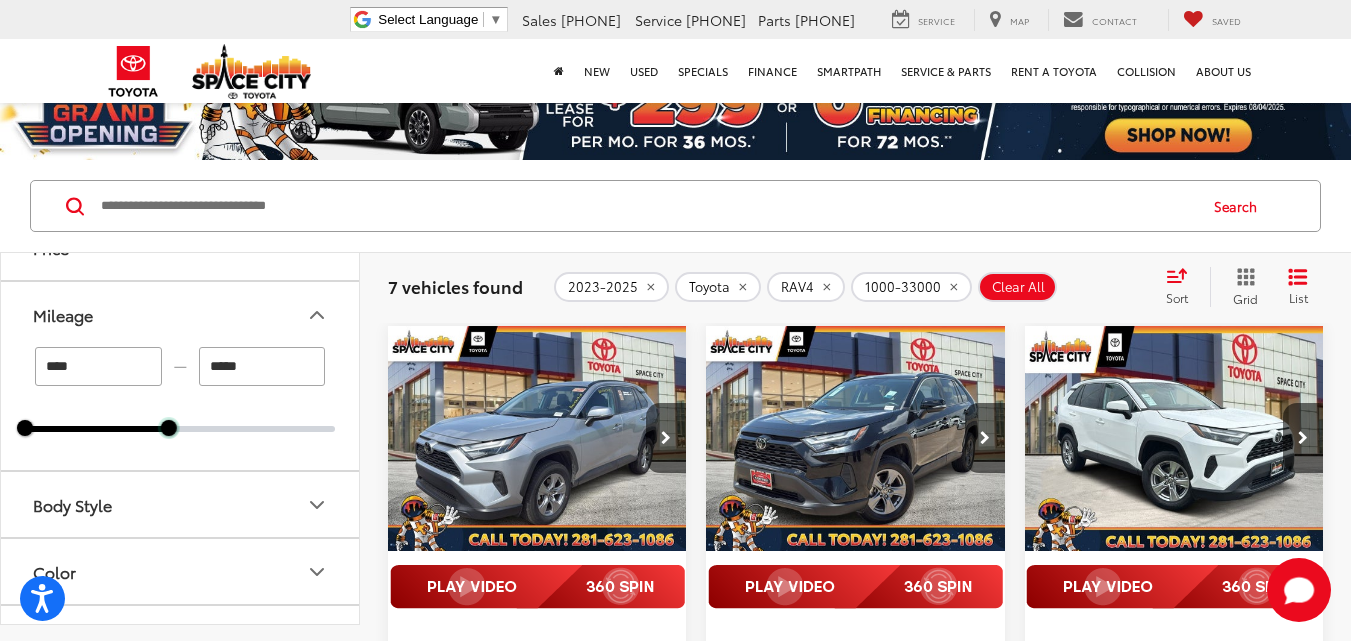 scroll, scrollTop: 52, scrollLeft: 0, axis: vertical 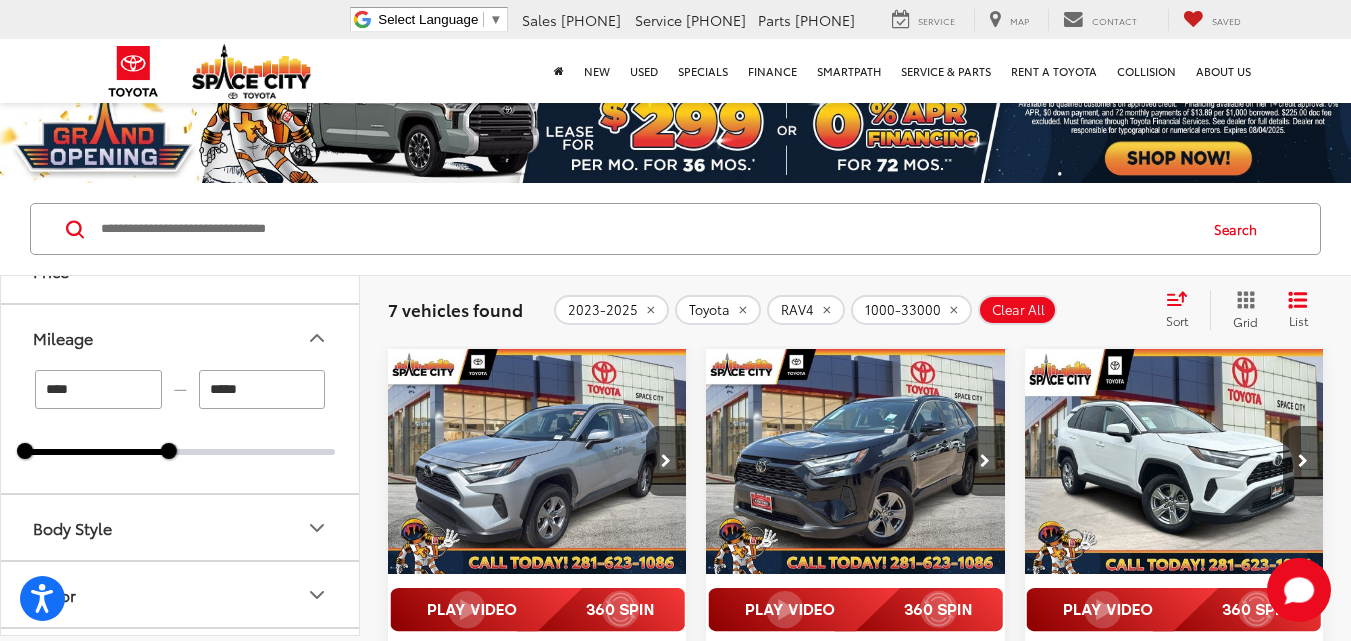 click at bounding box center (855, 462) 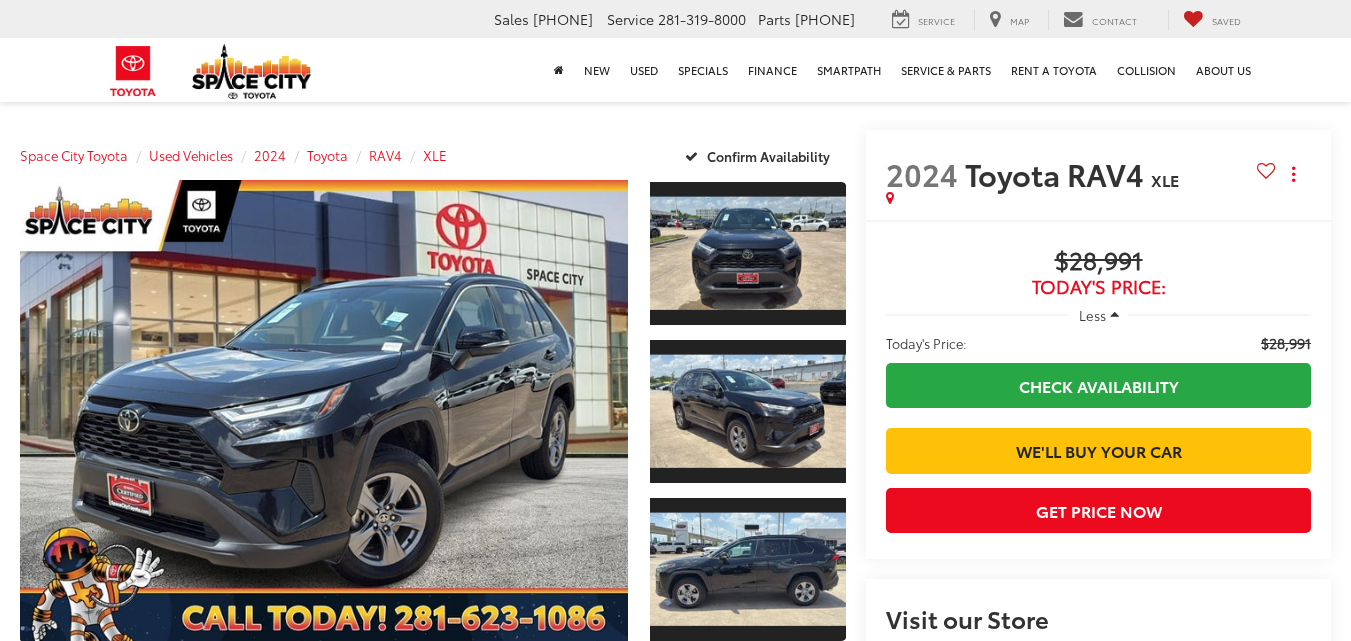 scroll, scrollTop: 0, scrollLeft: 0, axis: both 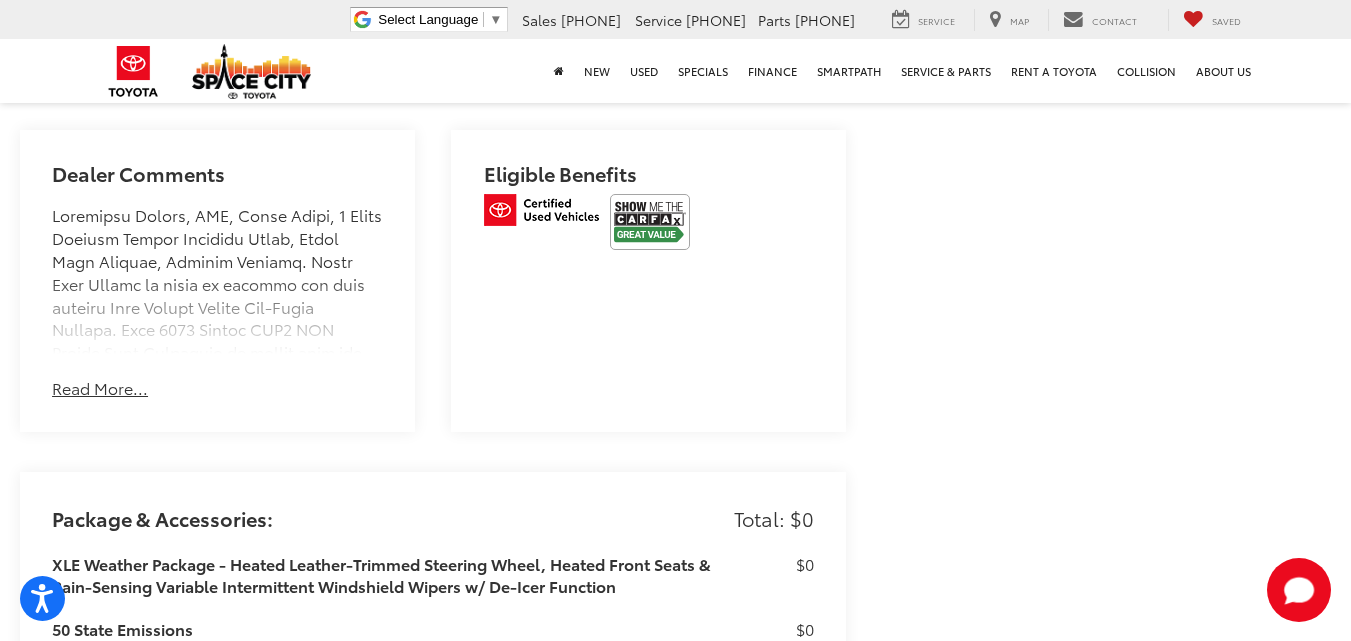 drag, startPoint x: 1357, startPoint y: 35, endPoint x: 1363, endPoint y: 121, distance: 86.209045 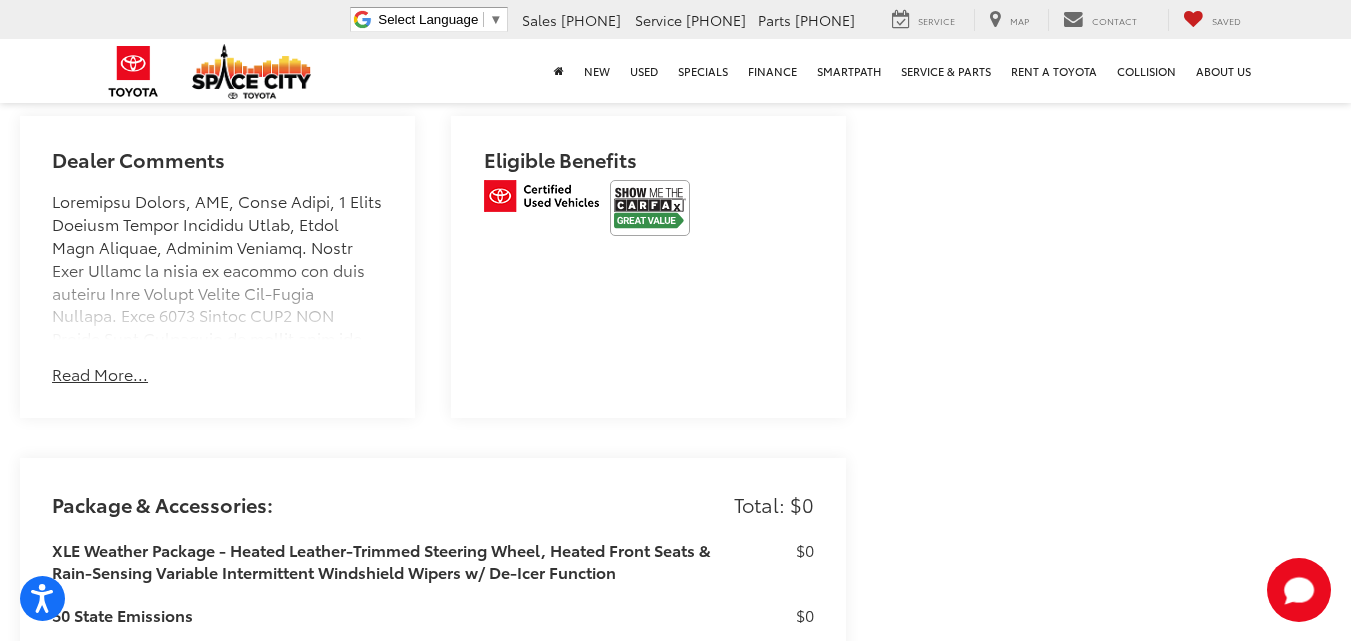 click on "Read More..." at bounding box center (100, 374) 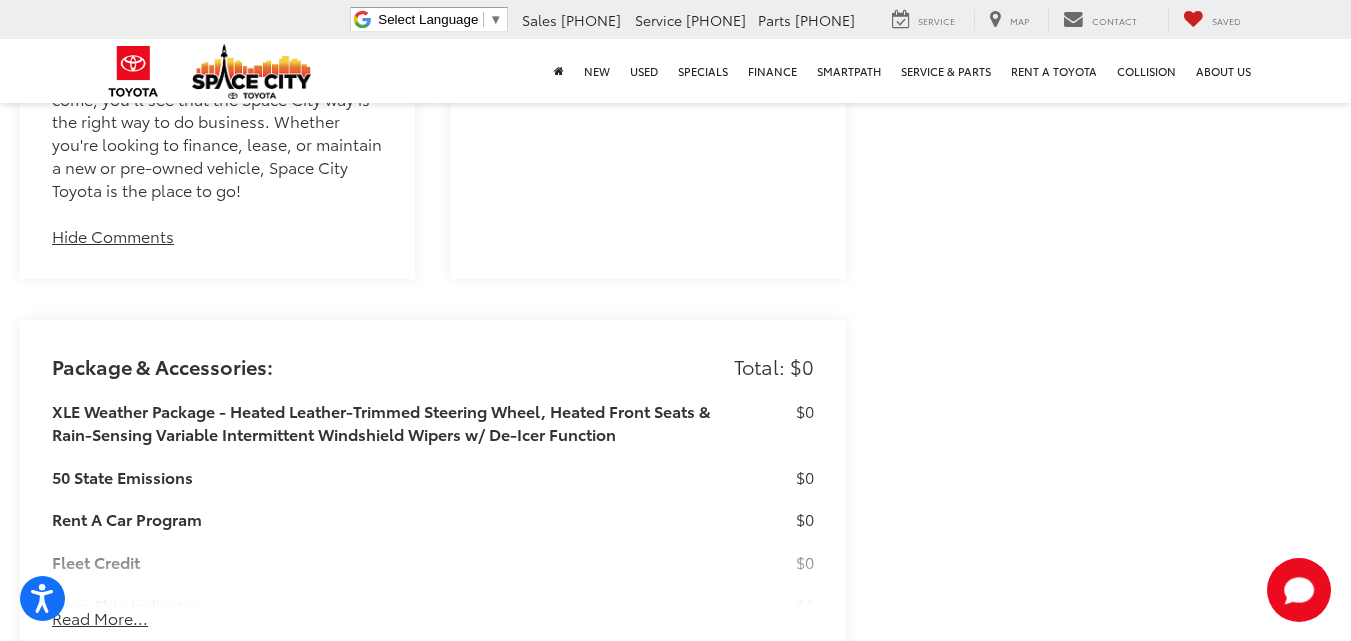 scroll, scrollTop: 2810, scrollLeft: 0, axis: vertical 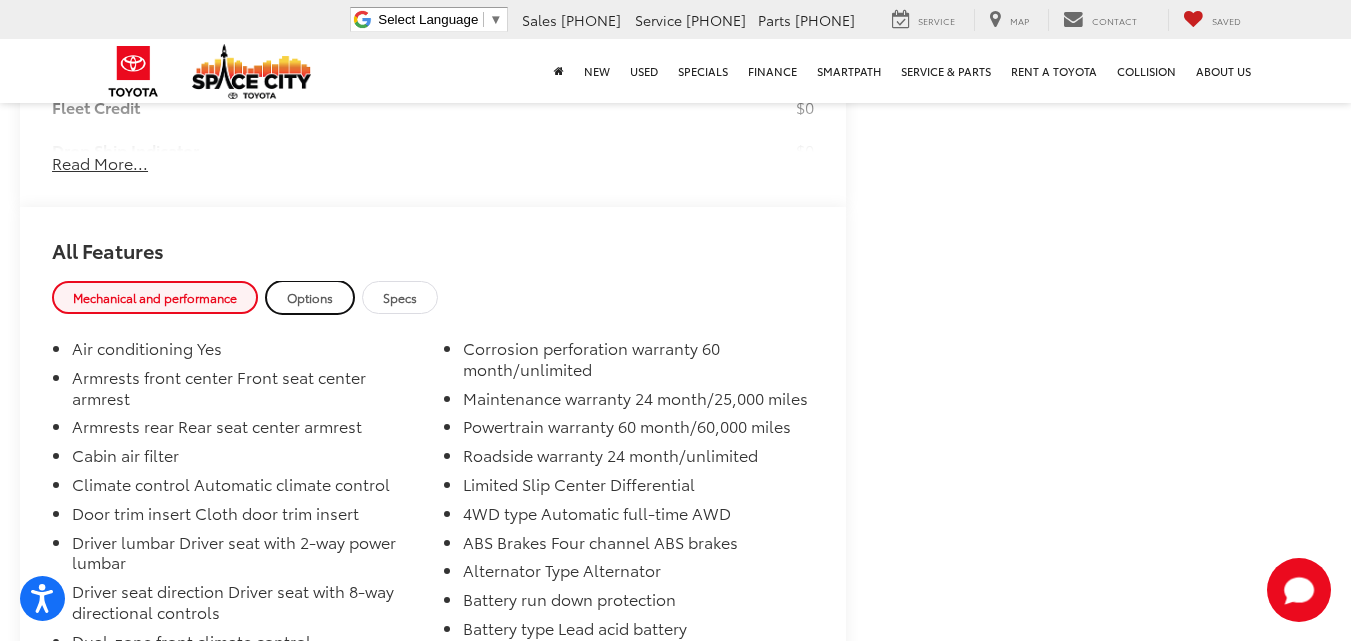 click on "Options" at bounding box center (310, 297) 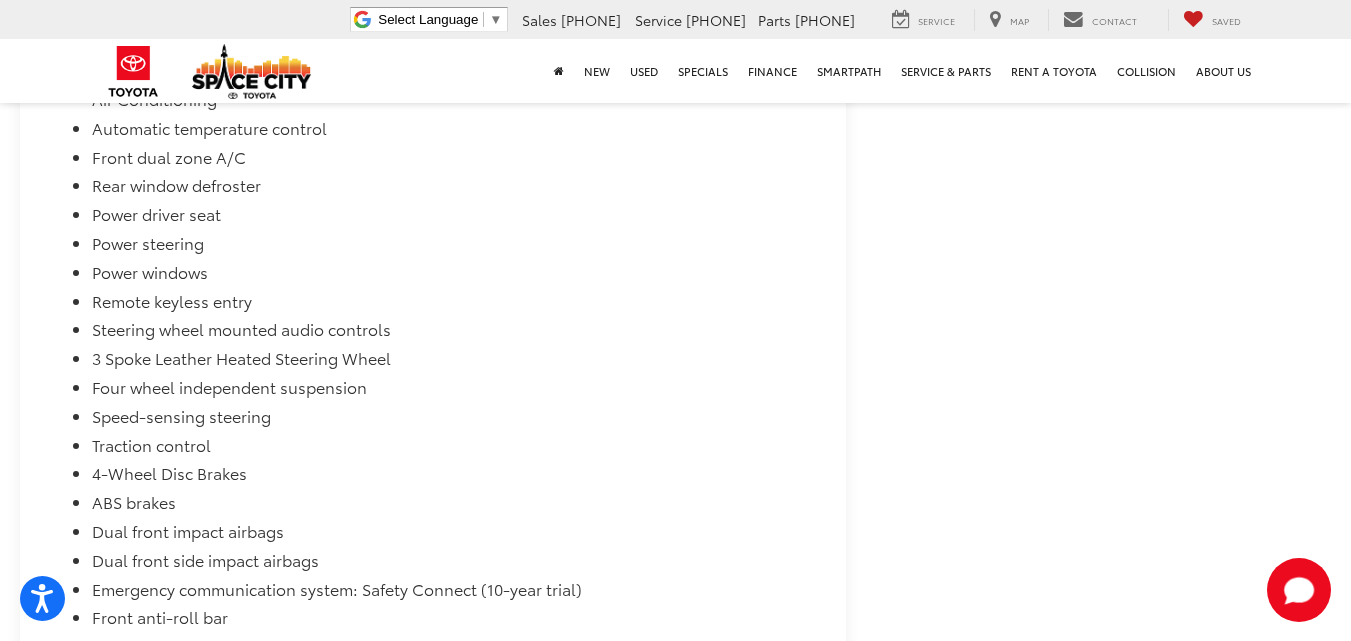 scroll, scrollTop: 3760, scrollLeft: 0, axis: vertical 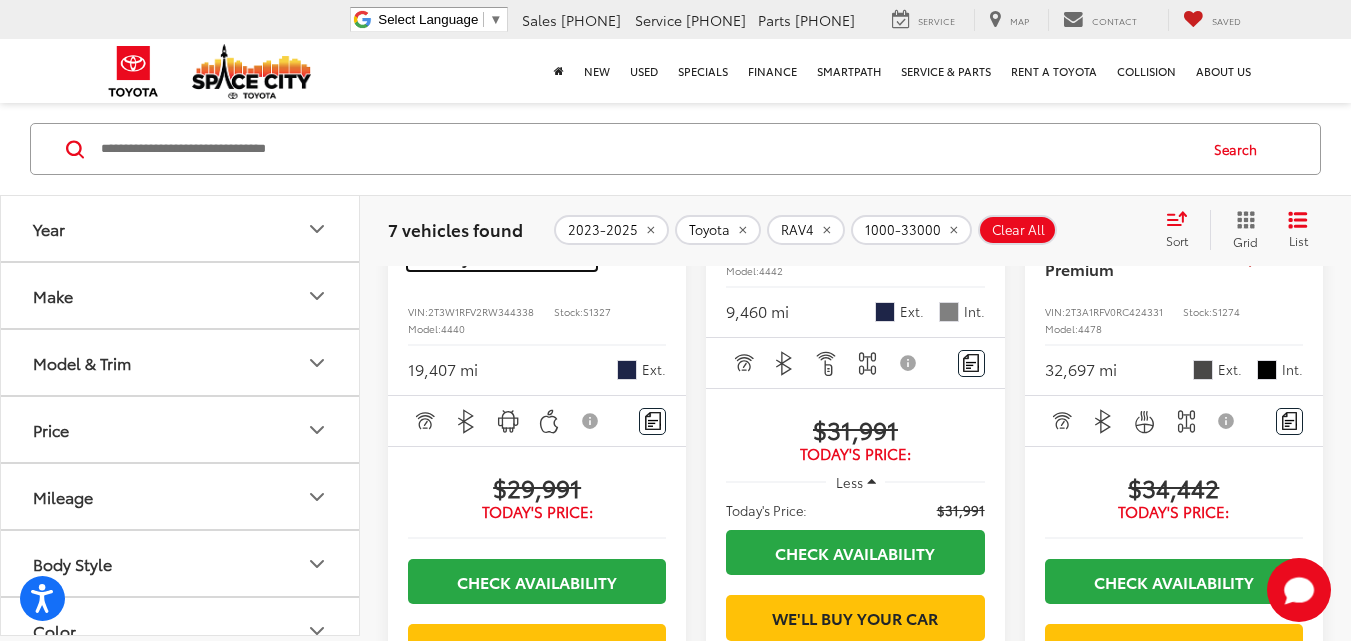 click on "Toyota RAV4" at bounding box center [491, 257] 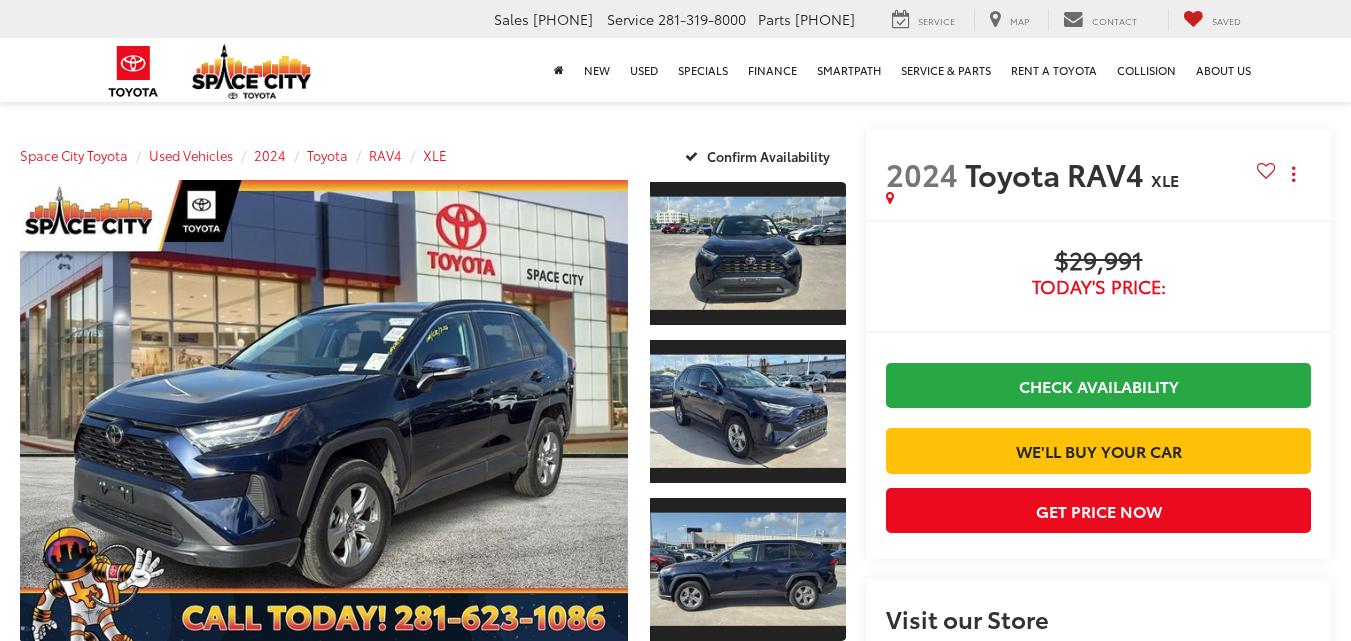 scroll, scrollTop: 0, scrollLeft: 0, axis: both 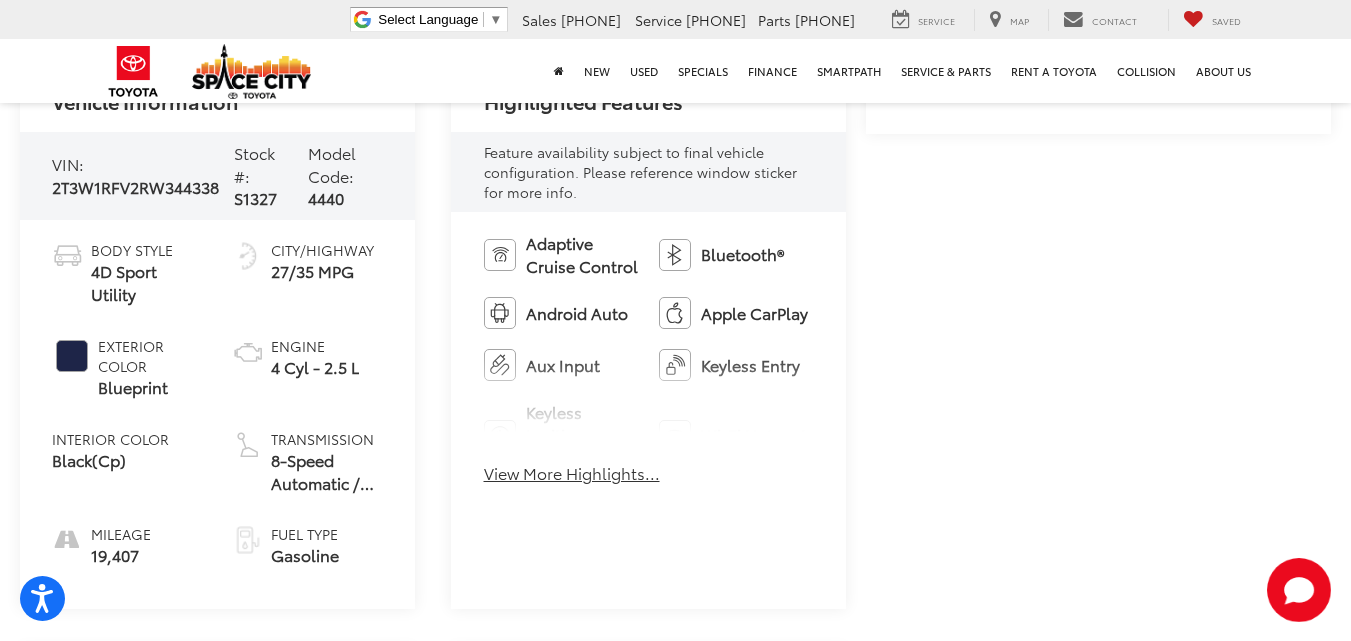 click on "View More Highlights..." at bounding box center [572, 473] 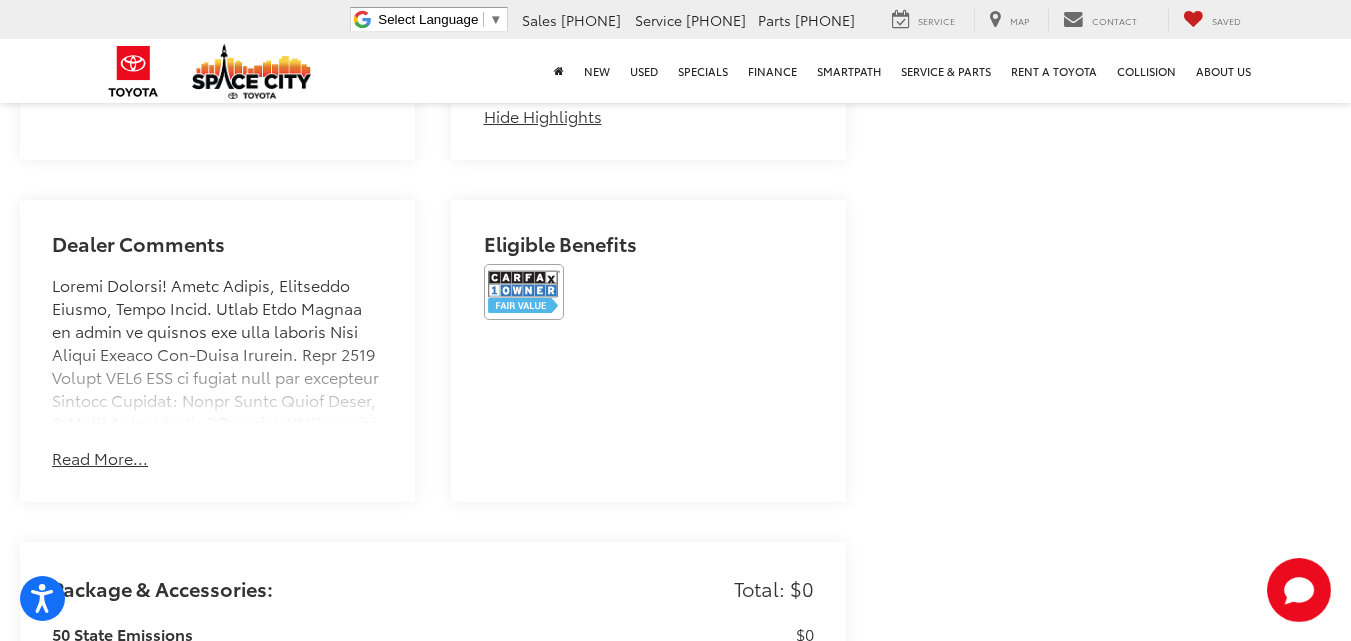 scroll, scrollTop: 1472, scrollLeft: 0, axis: vertical 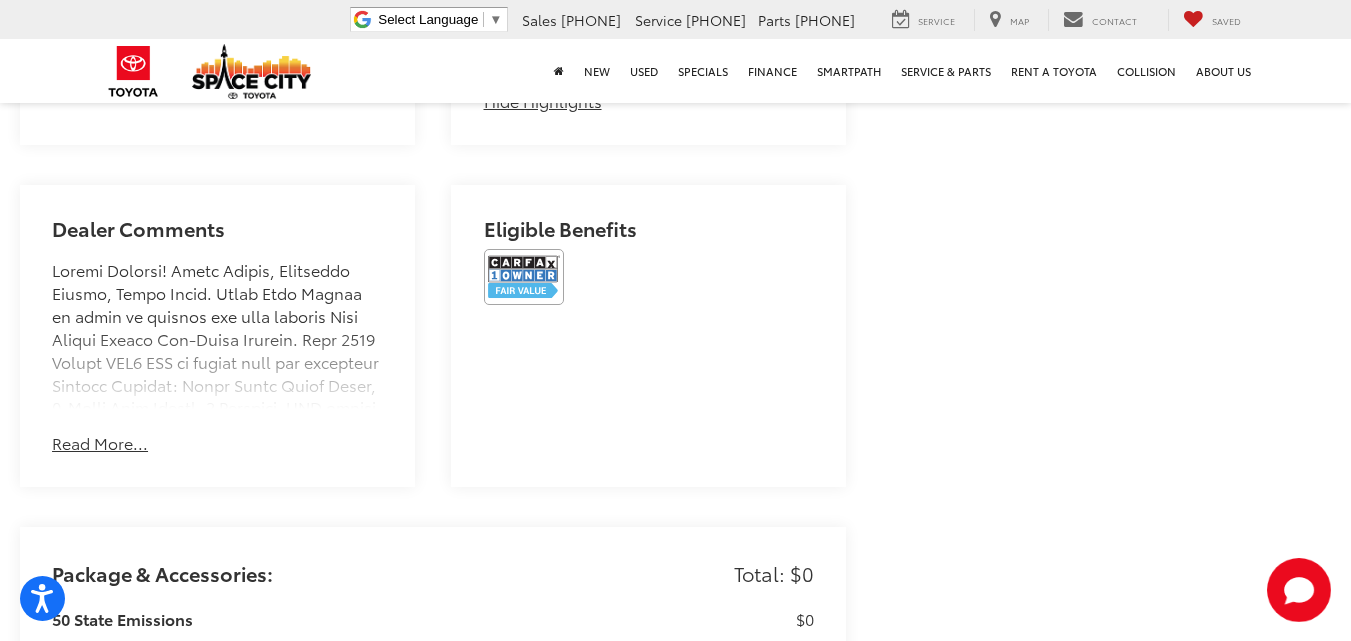 click on "Read More..." at bounding box center (100, 443) 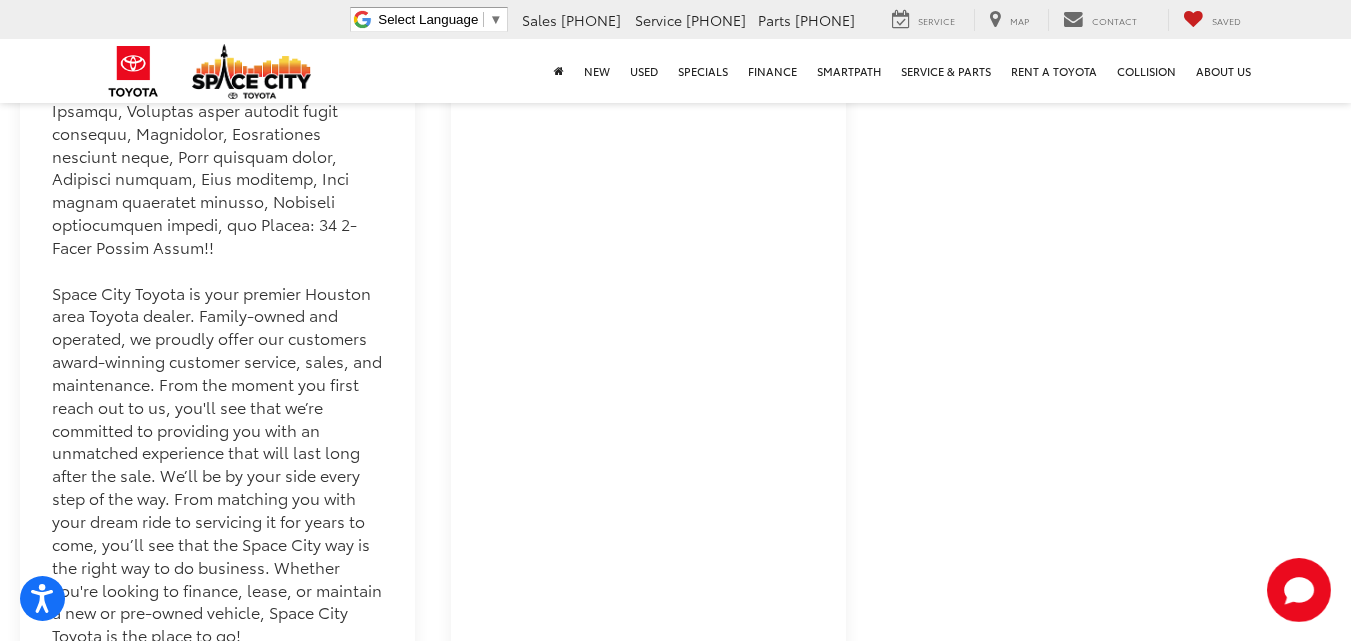 scroll, scrollTop: 0, scrollLeft: 0, axis: both 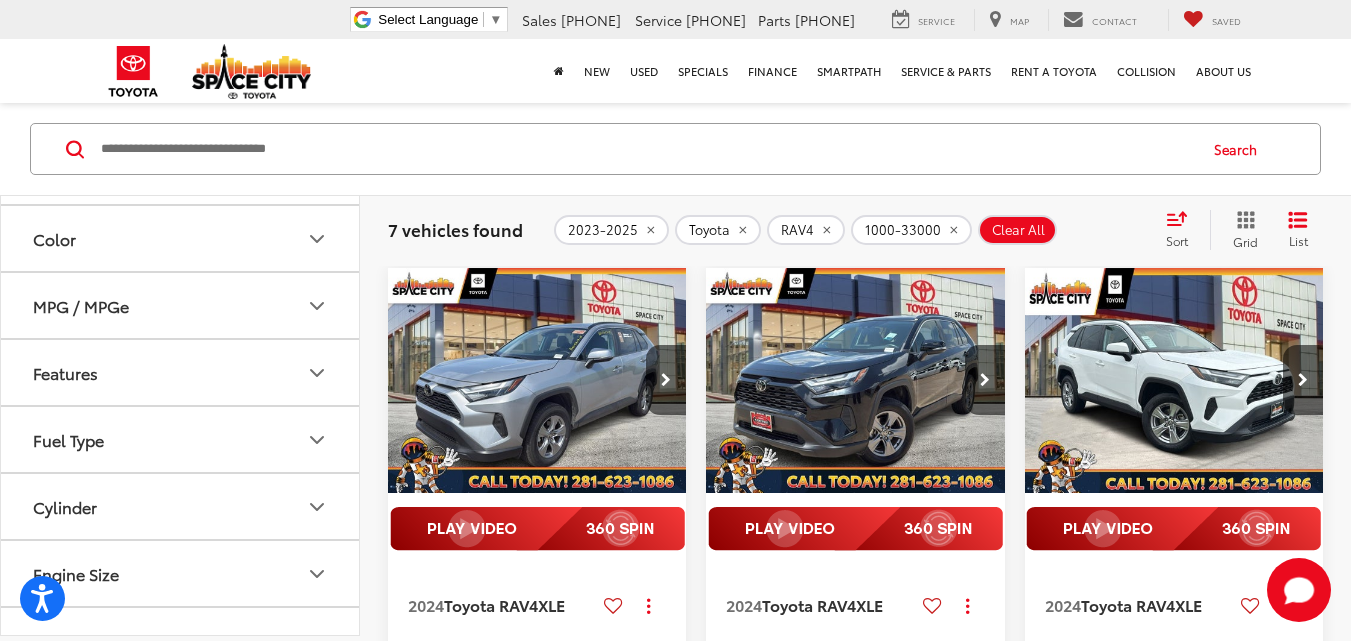 click 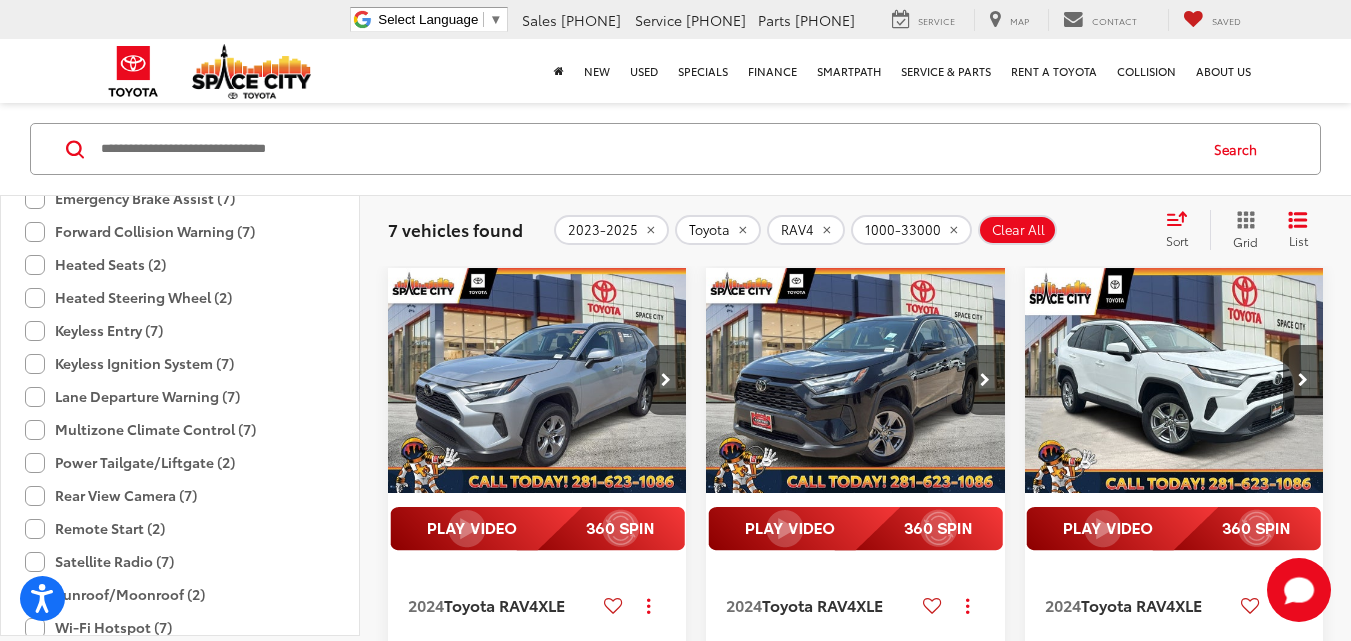 scroll, scrollTop: 919, scrollLeft: 0, axis: vertical 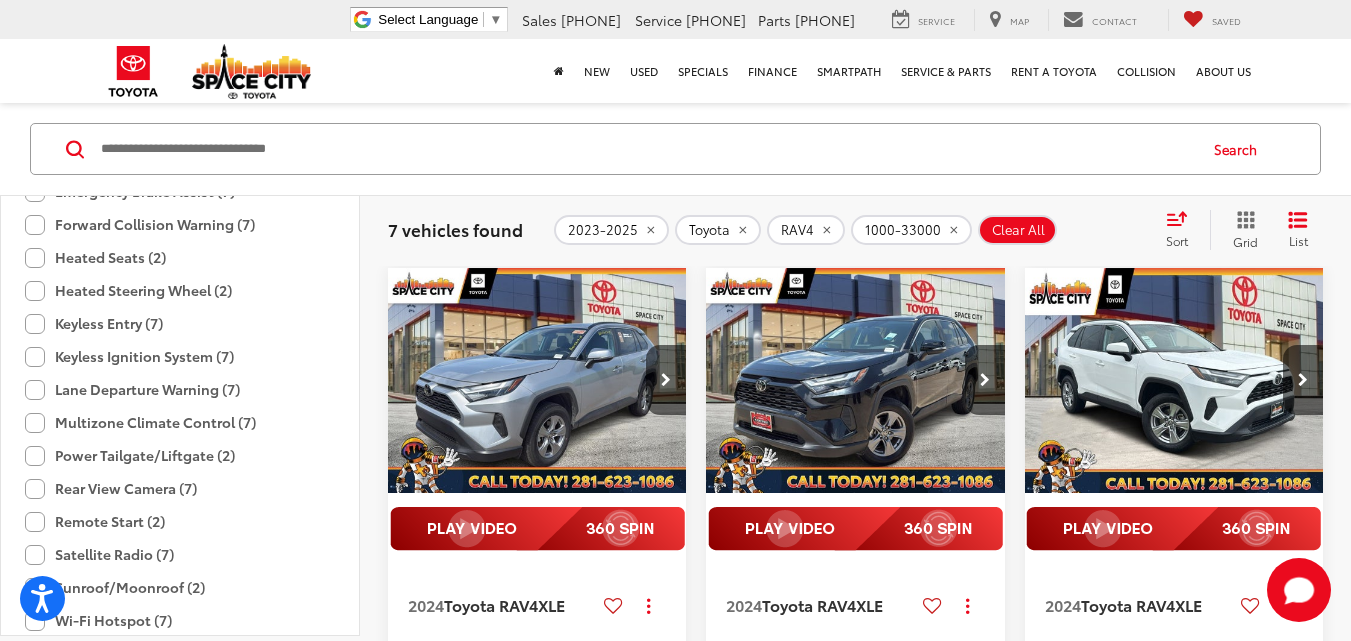 click on "Power Tailgate/Liftgate (2)" 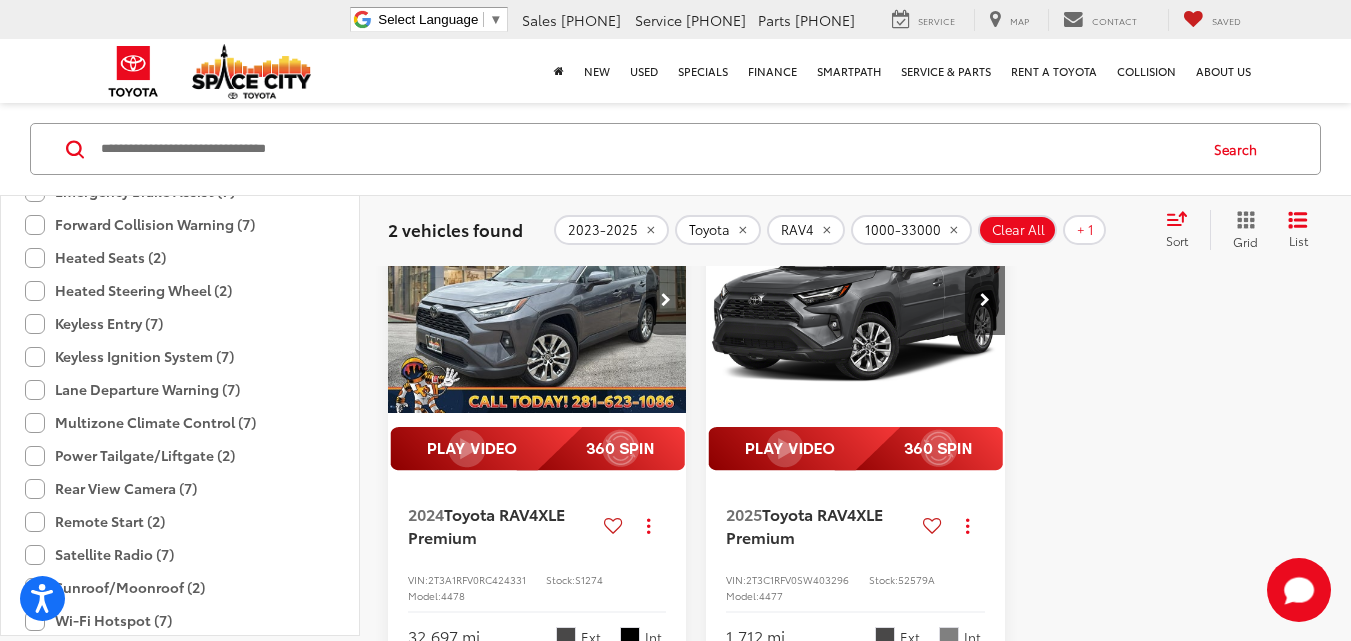 scroll, scrollTop: 101, scrollLeft: 0, axis: vertical 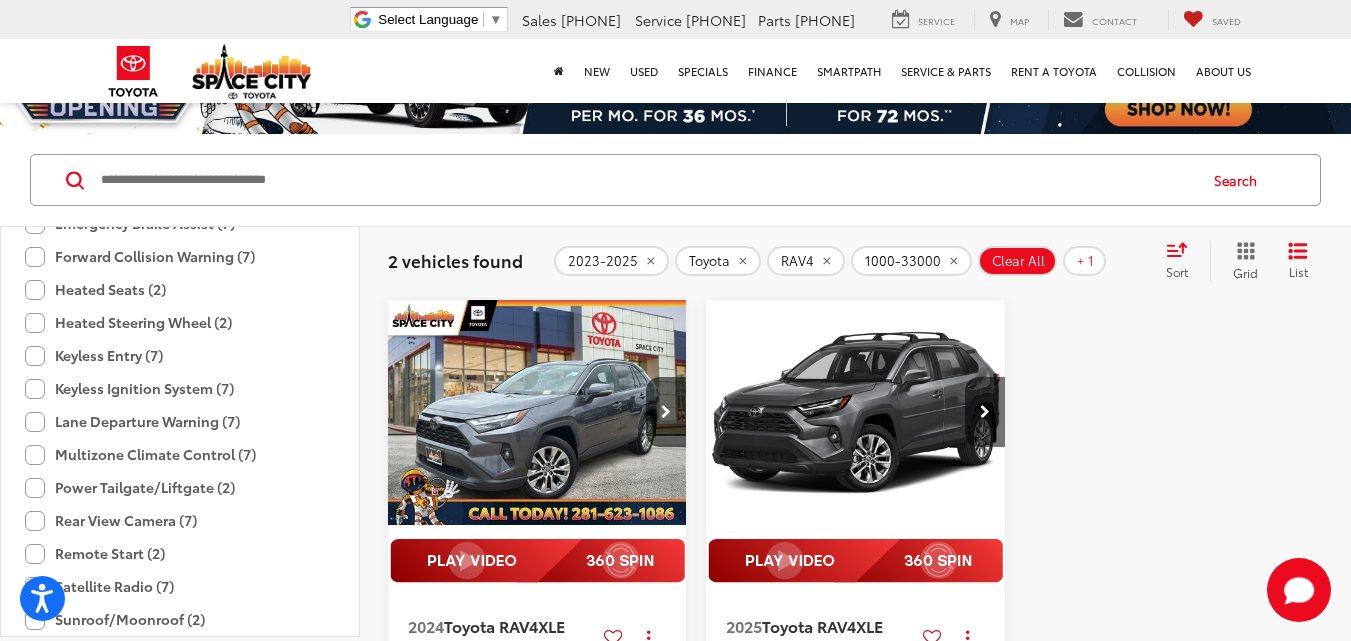 click on "Power Tailgate/Liftgate (2)" 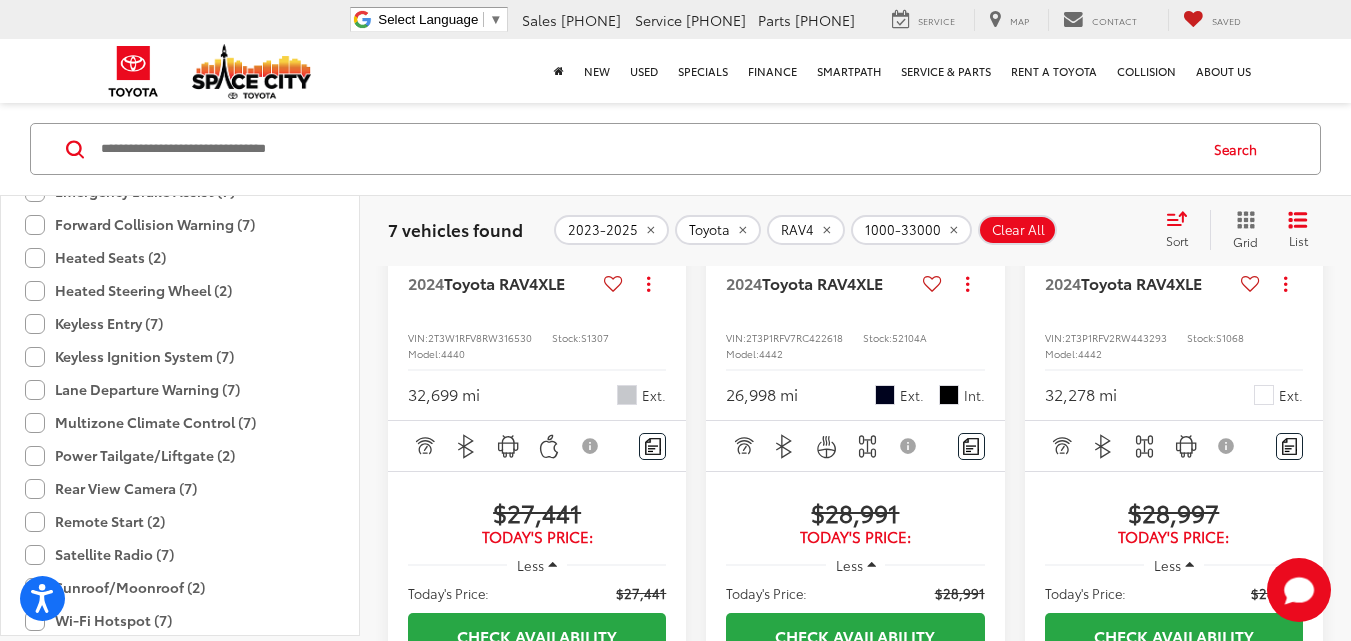 scroll, scrollTop: 461, scrollLeft: 0, axis: vertical 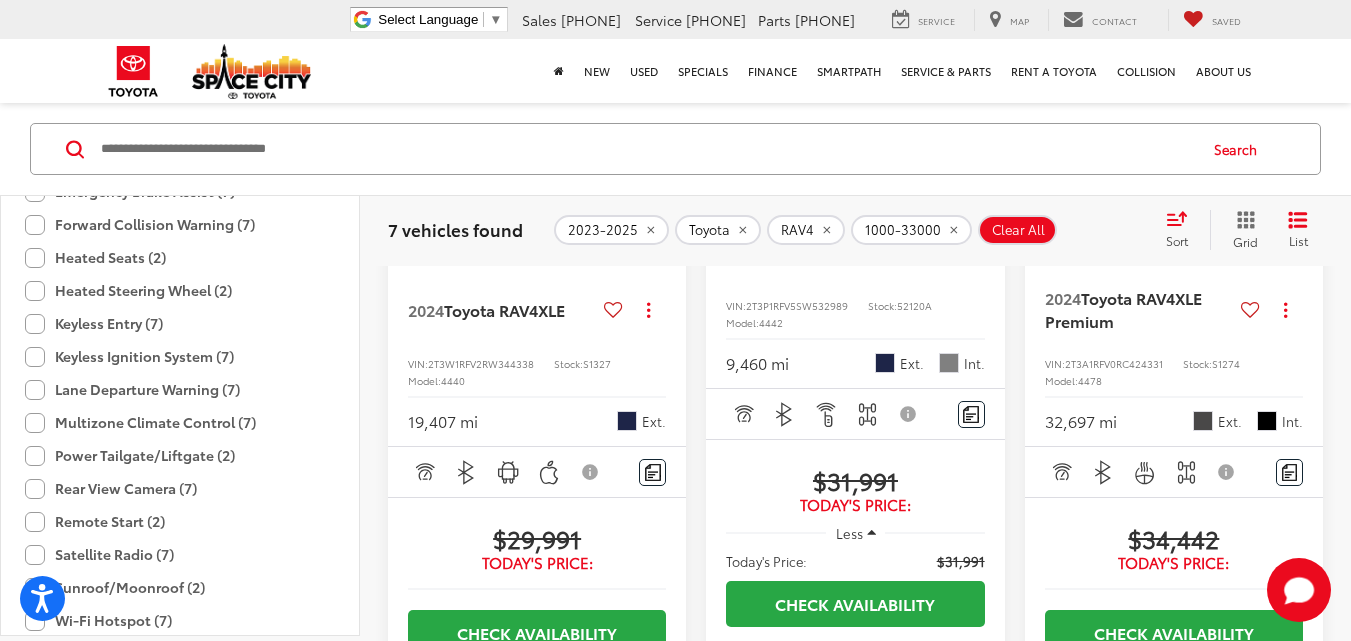 click on "Toyota RAV4" at bounding box center [809, 251] 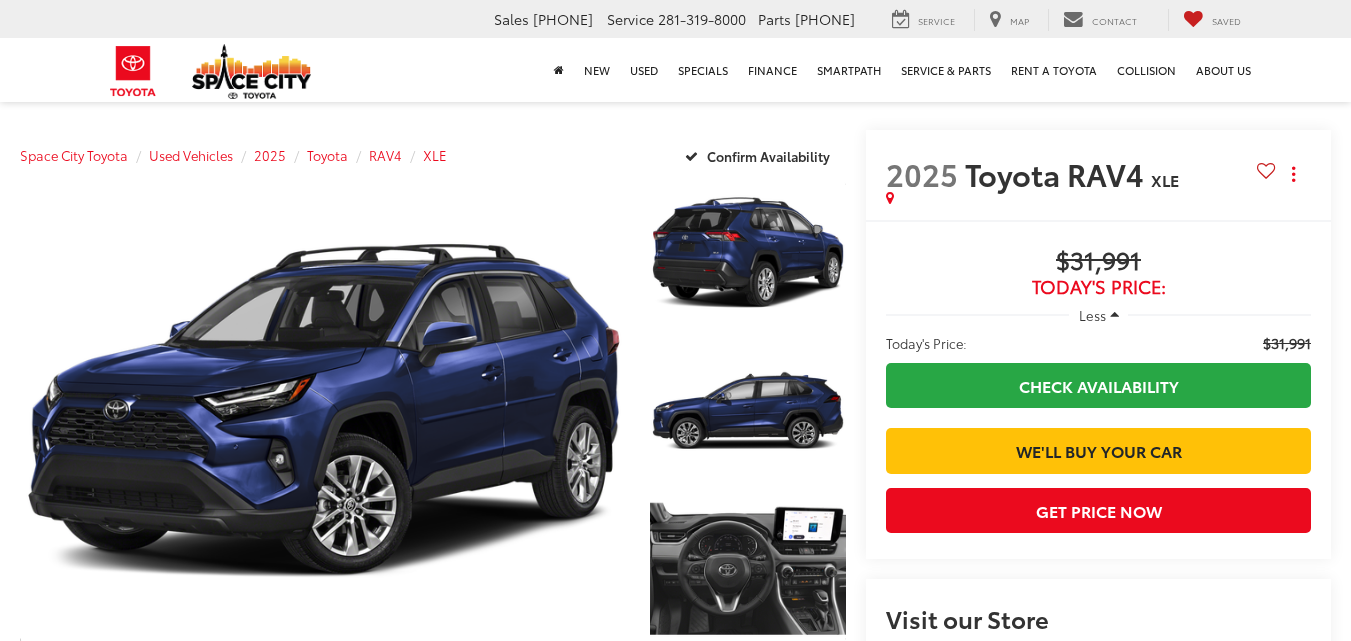 scroll, scrollTop: 0, scrollLeft: 0, axis: both 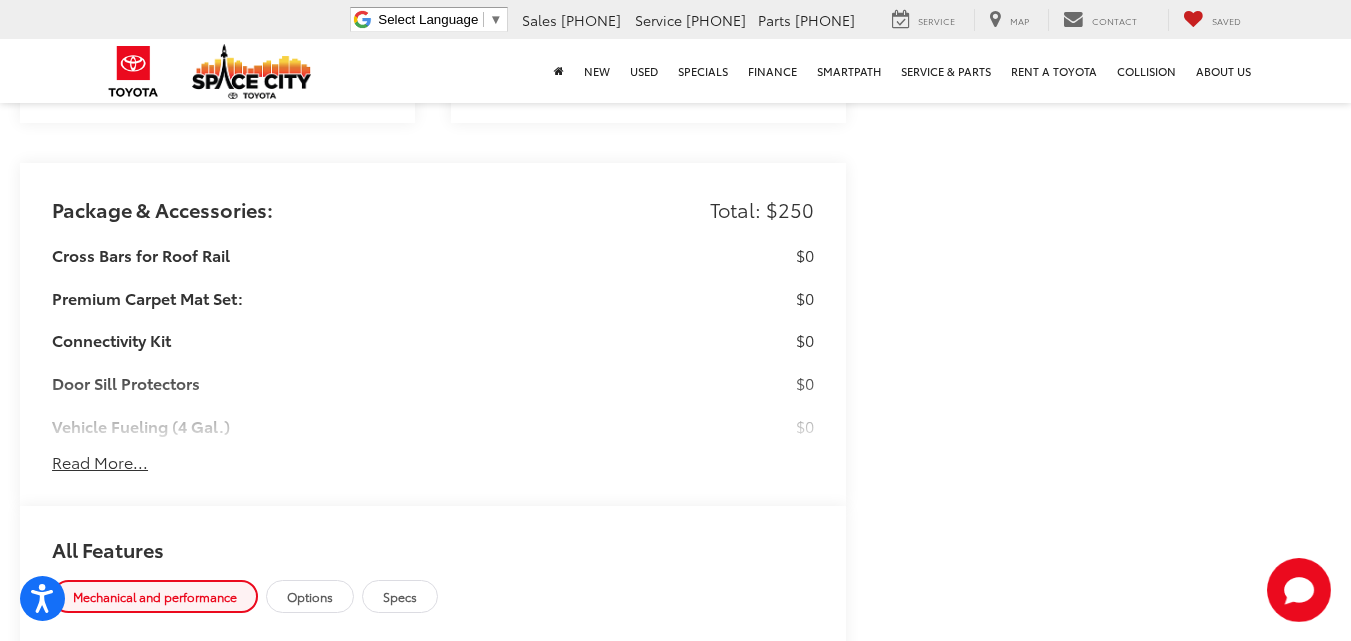 click on "Read More..." at bounding box center [100, 462] 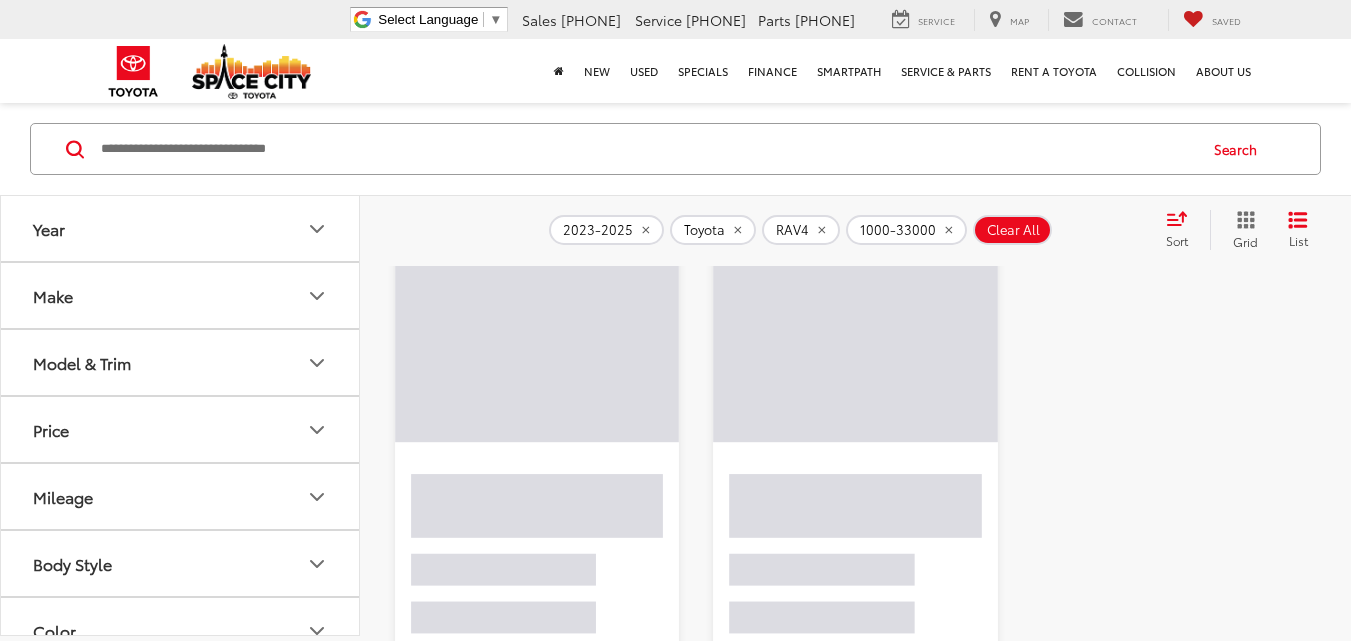 scroll, scrollTop: 256, scrollLeft: 0, axis: vertical 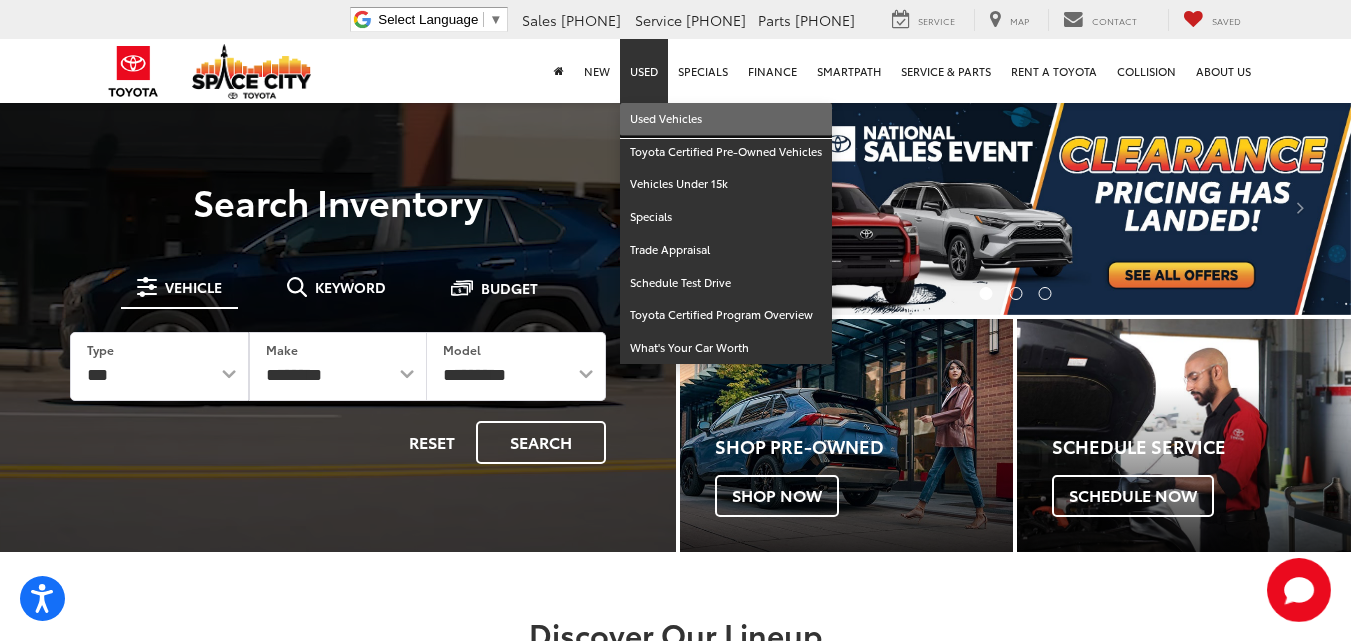 click on "Used Vehicles" at bounding box center [726, 119] 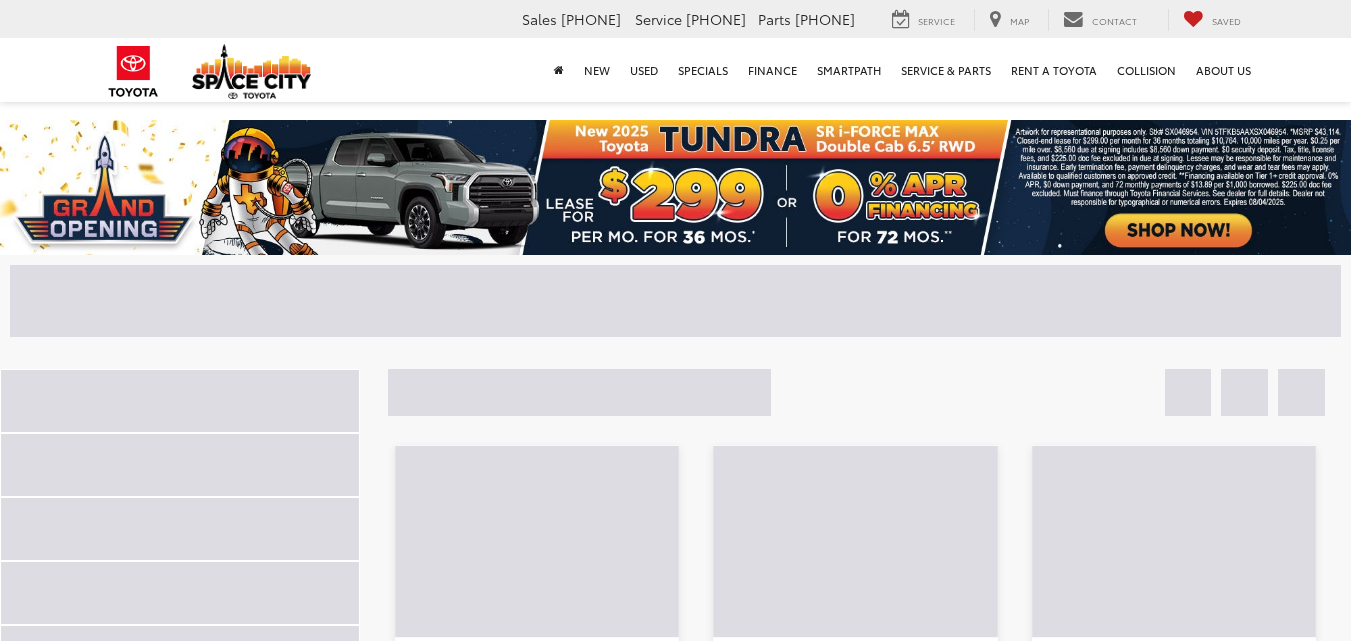 click at bounding box center (675, 187) 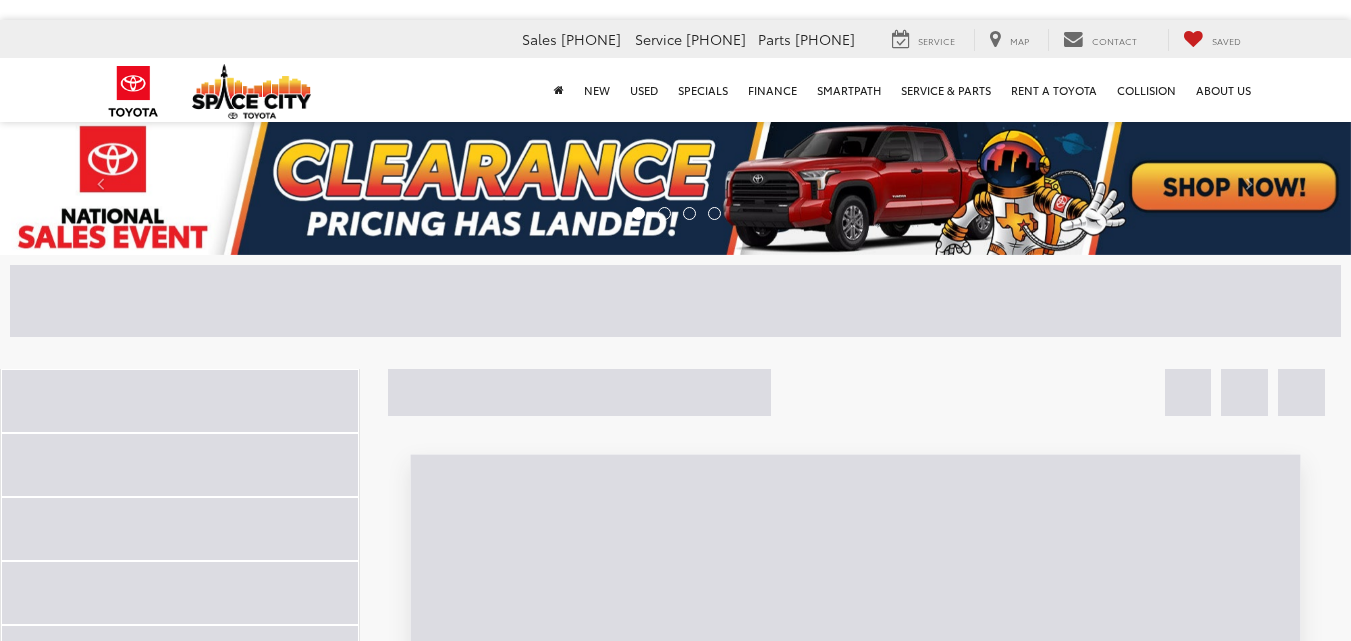 scroll, scrollTop: 0, scrollLeft: 0, axis: both 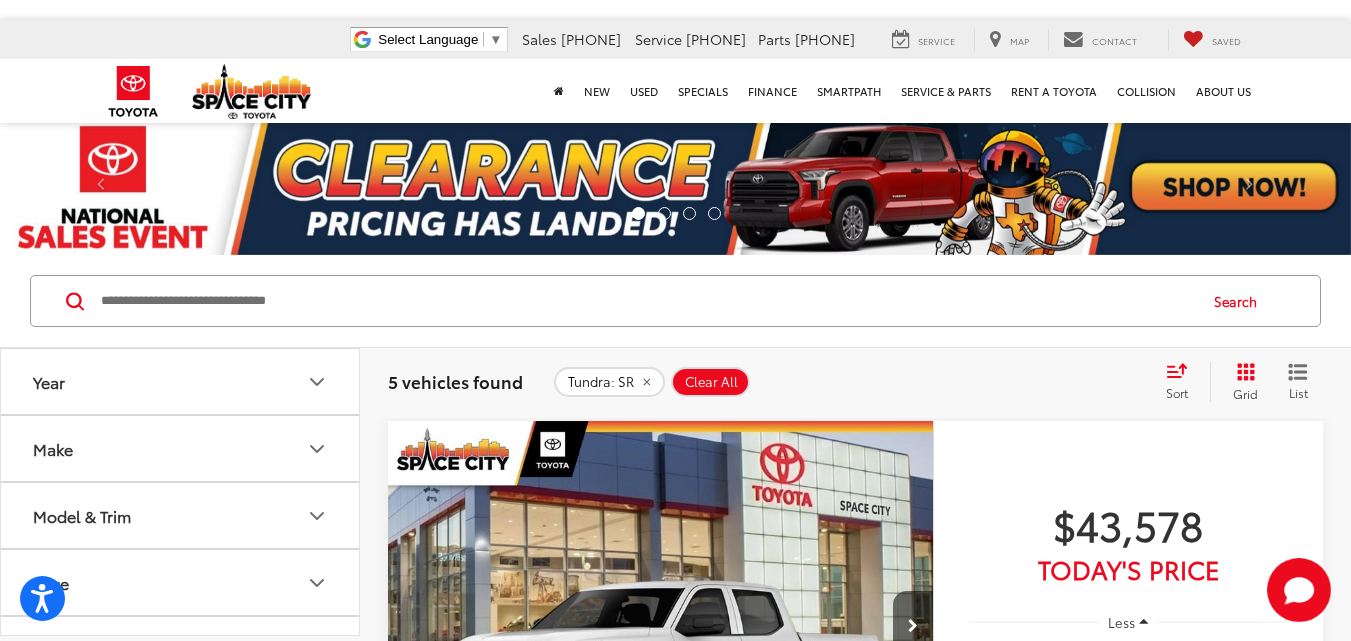 click 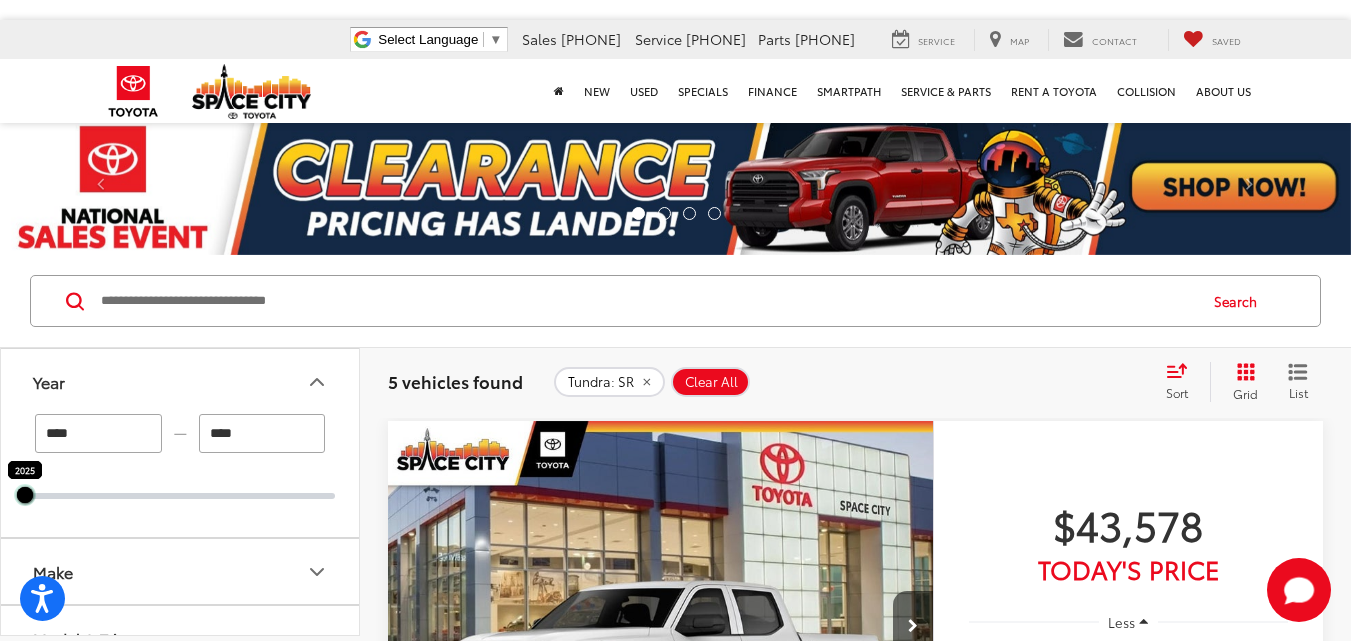 drag, startPoint x: 336, startPoint y: 493, endPoint x: 0, endPoint y: 482, distance: 336.18002 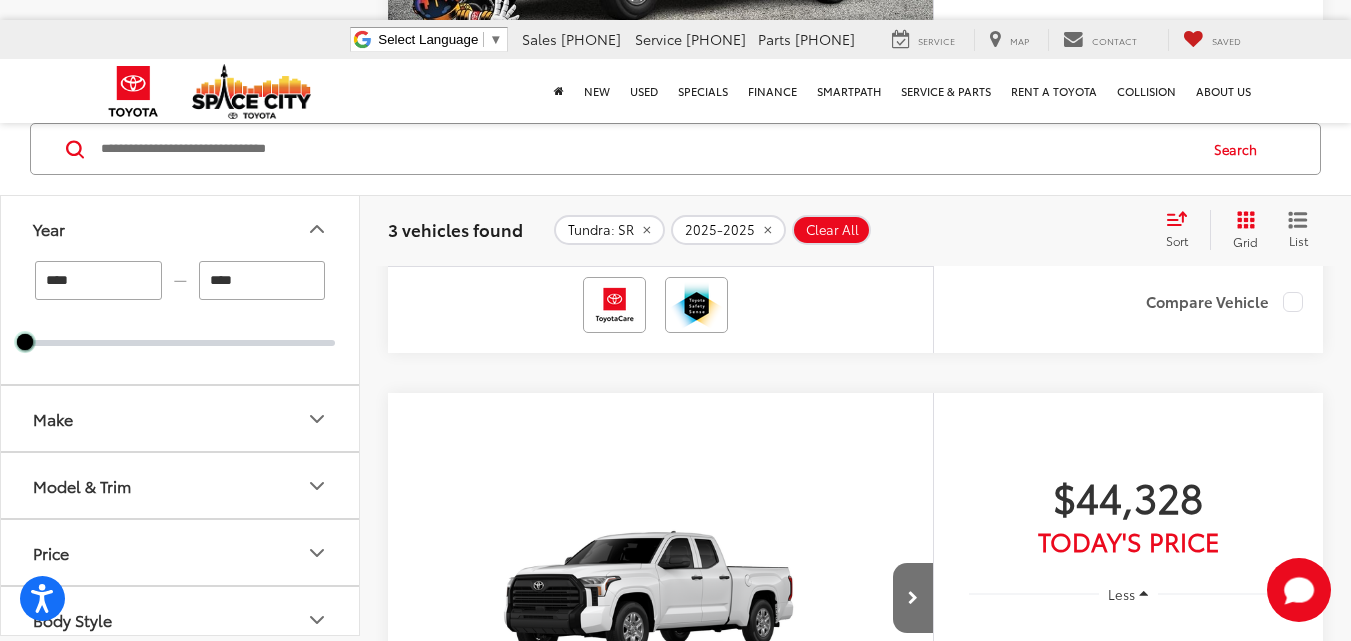 scroll, scrollTop: 0, scrollLeft: 0, axis: both 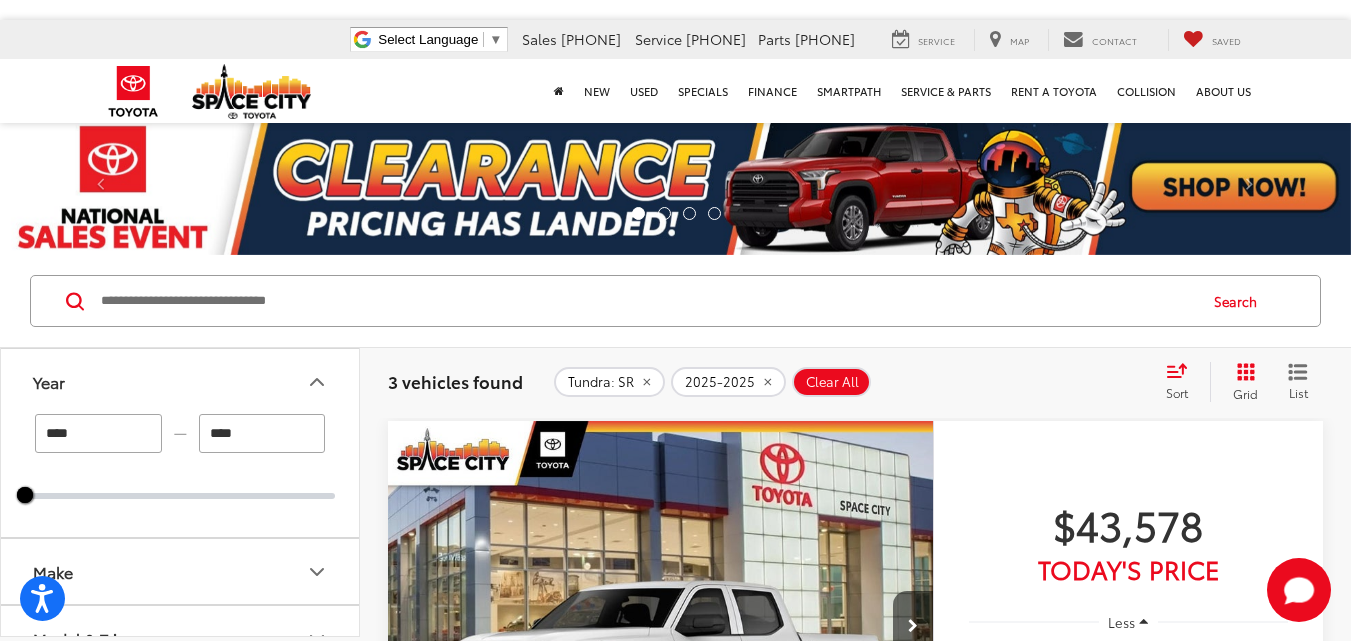 click 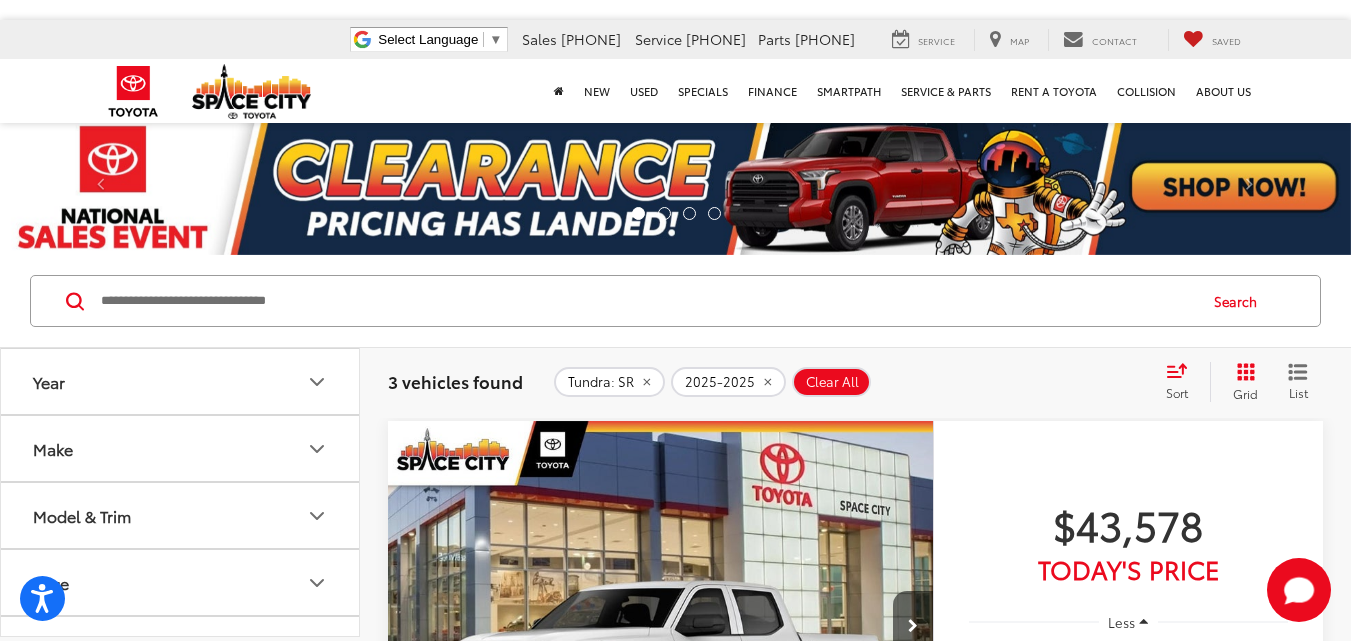 click 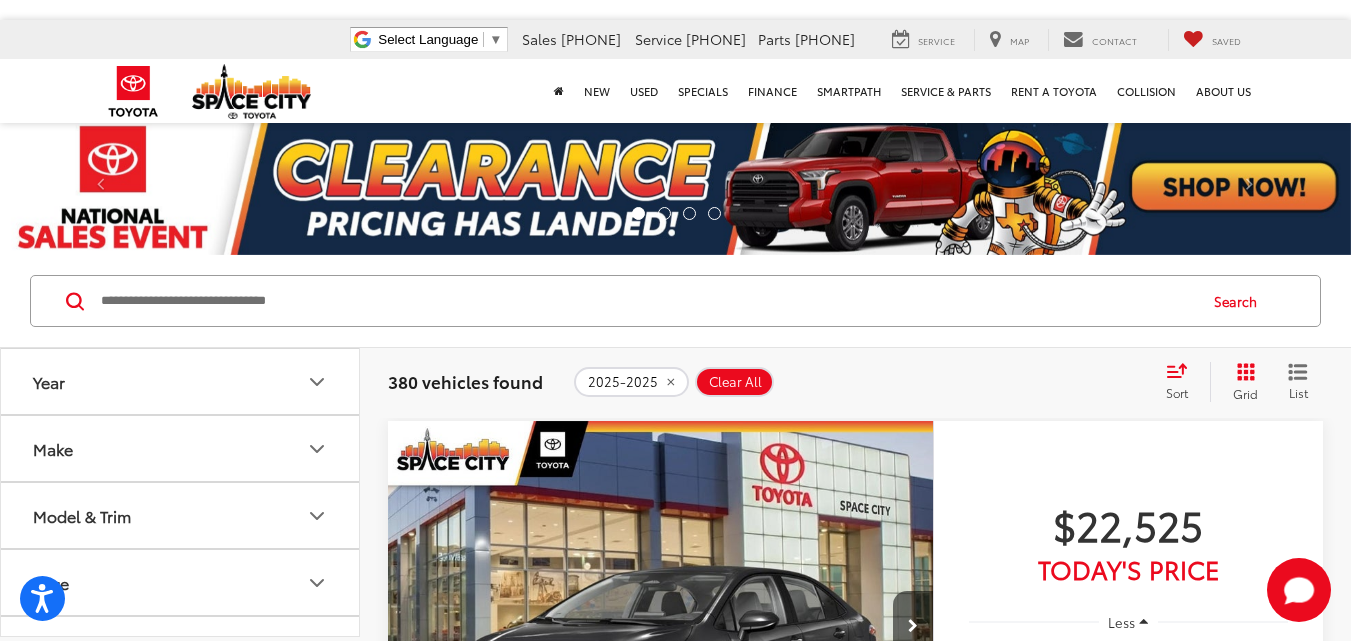 click 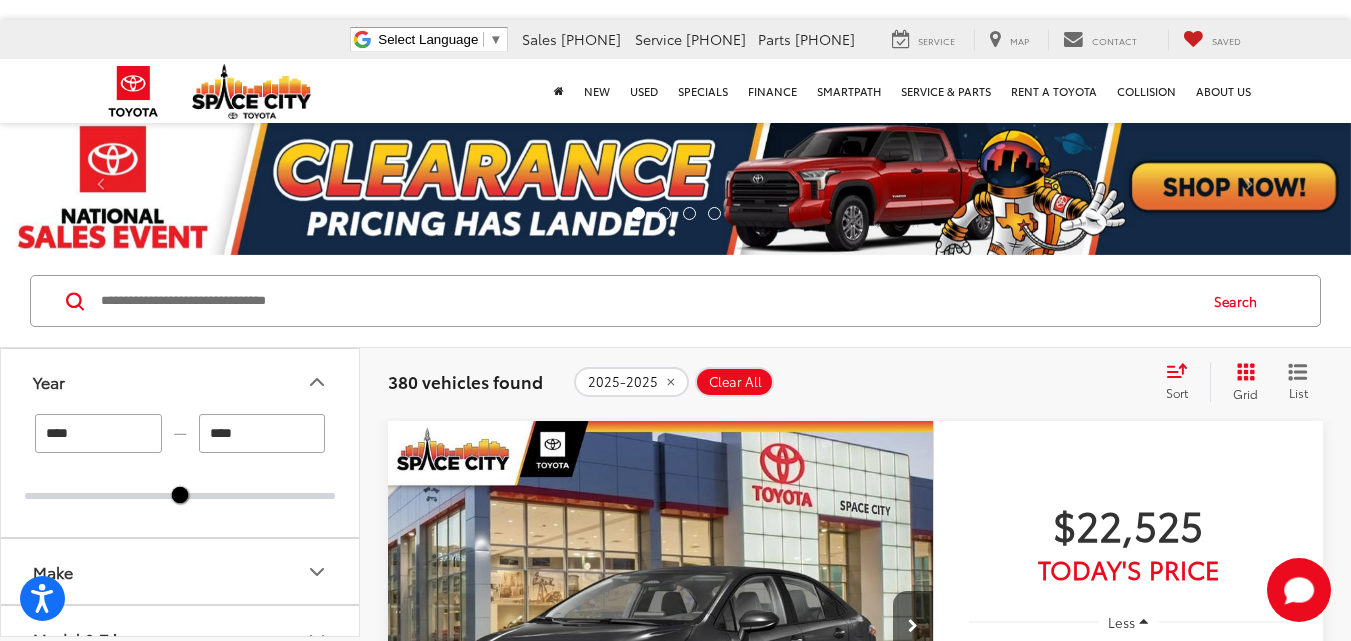 click on "****" at bounding box center [98, 433] 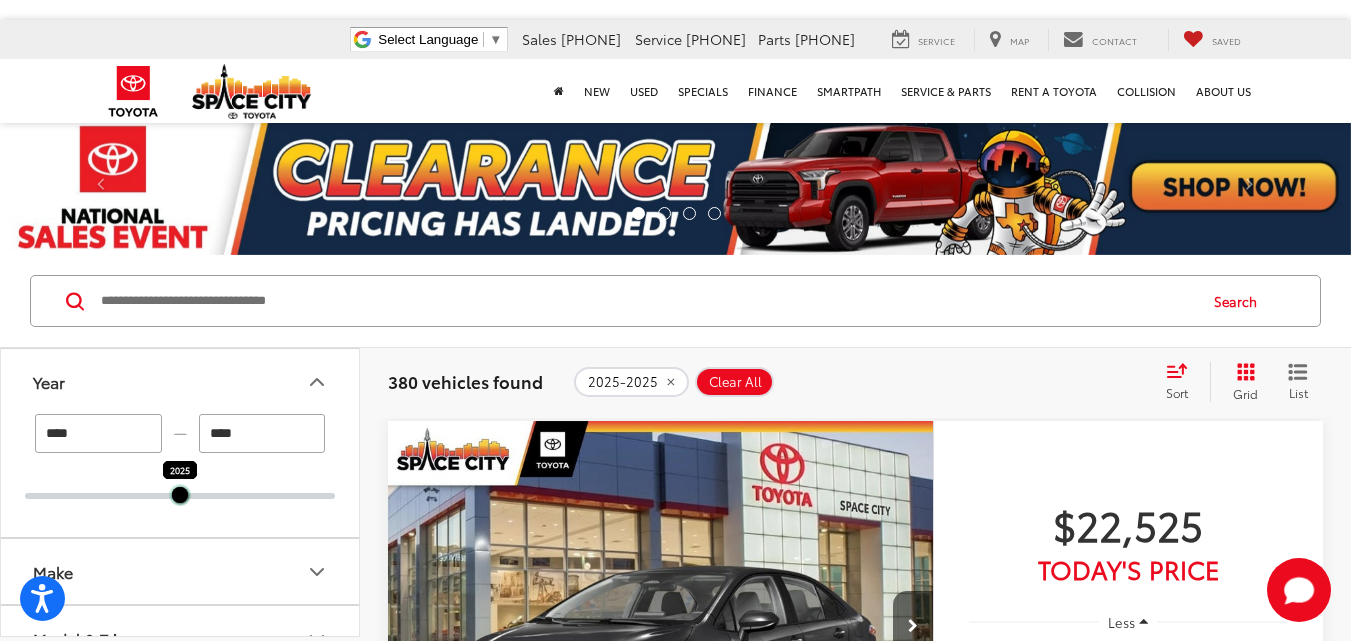 drag, startPoint x: 177, startPoint y: 491, endPoint x: 143, endPoint y: 498, distance: 34.713108 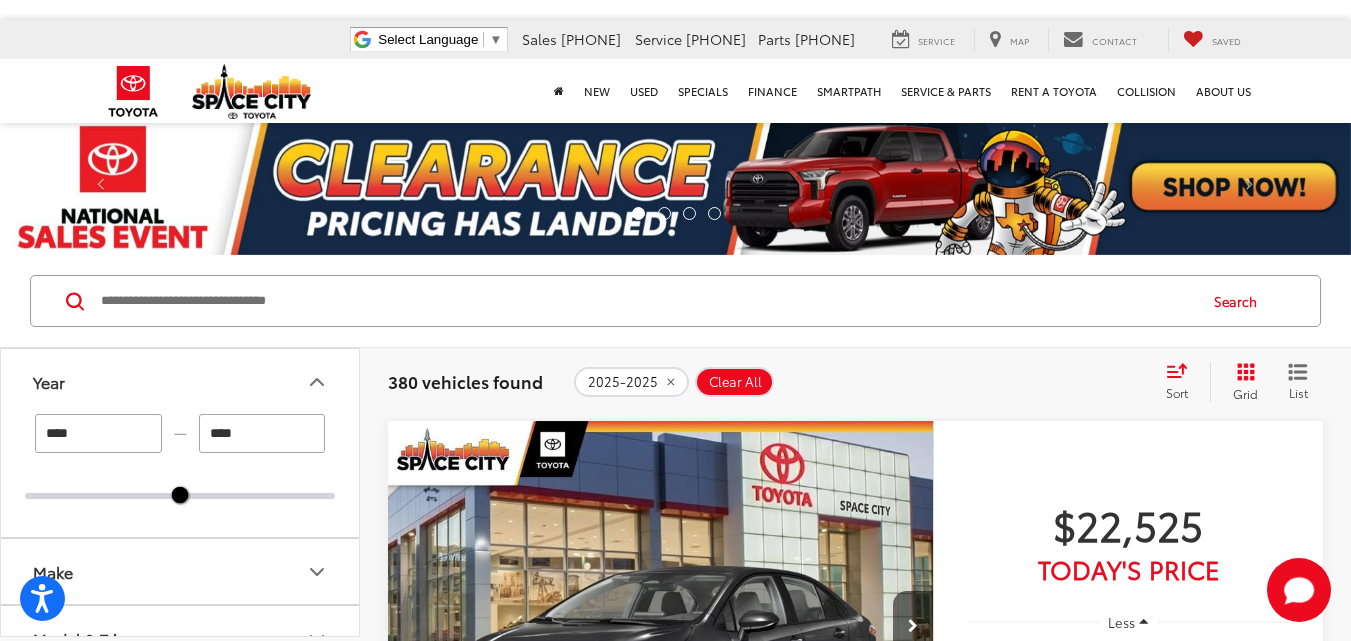 click at bounding box center [180, 496] 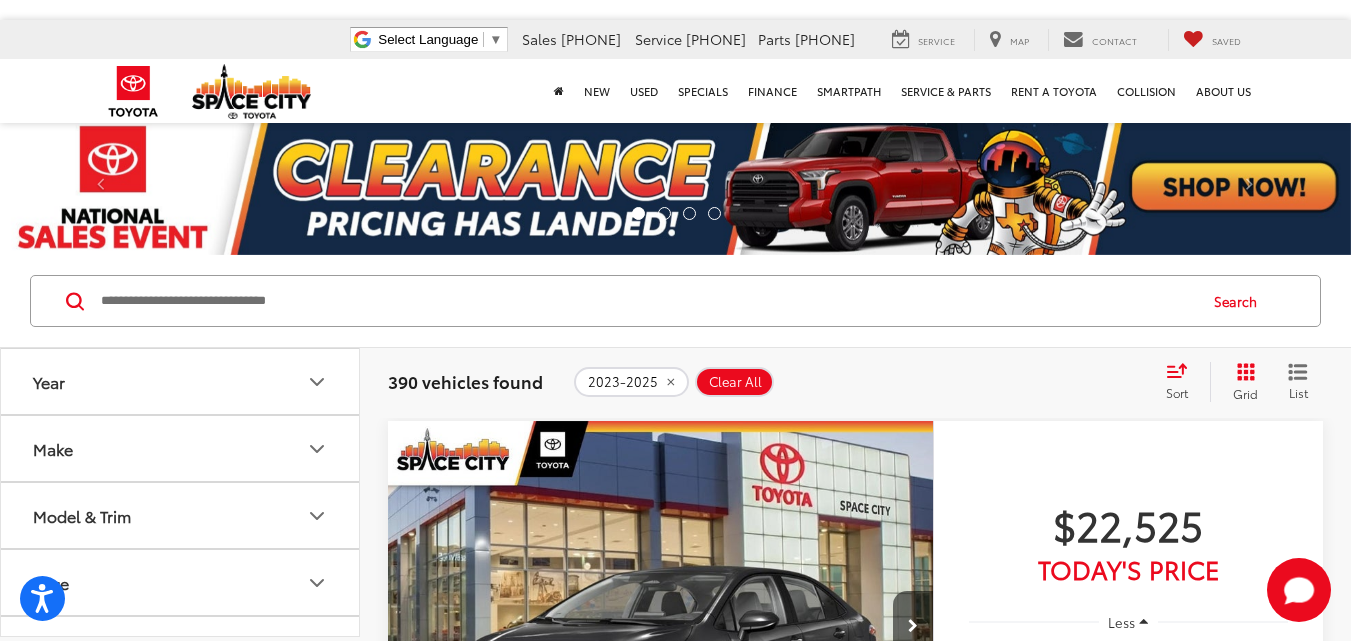 click 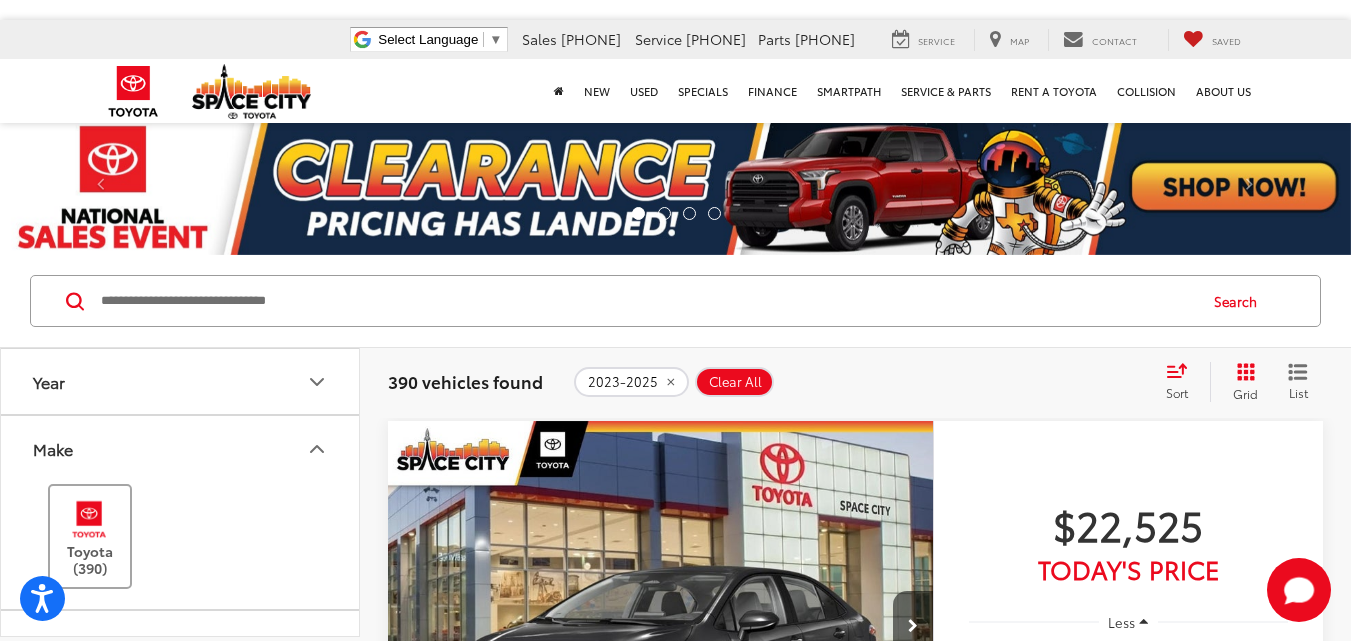 click at bounding box center [89, 519] 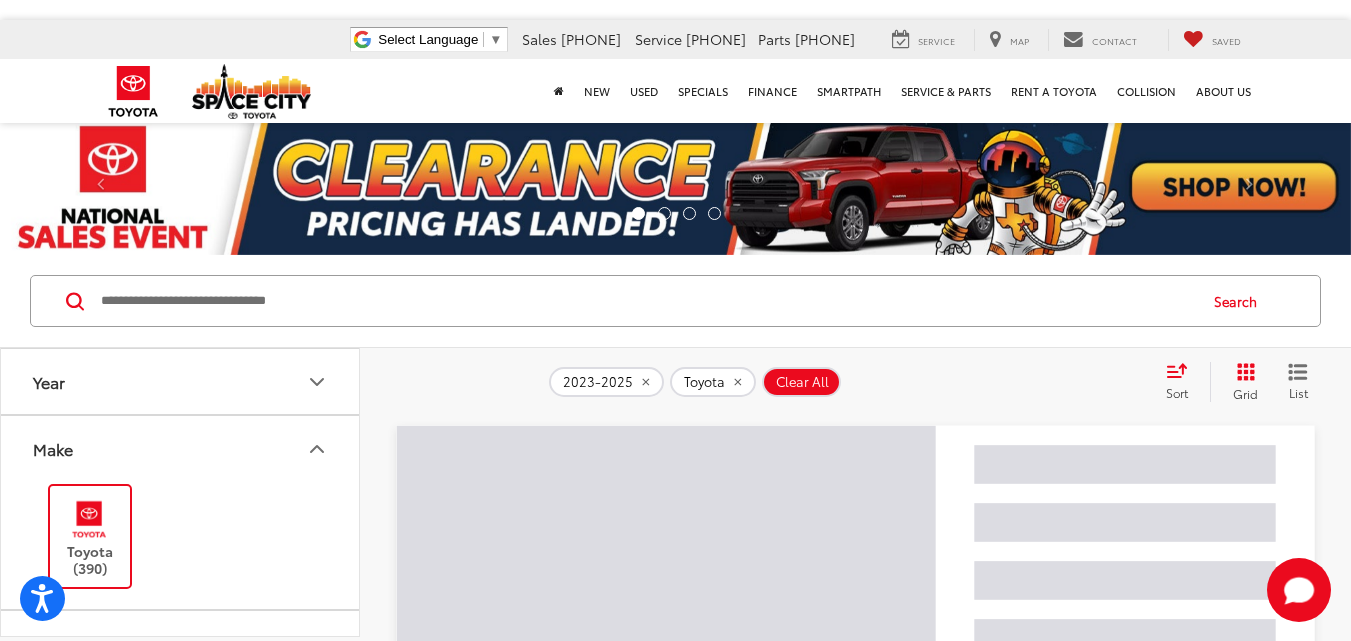 click 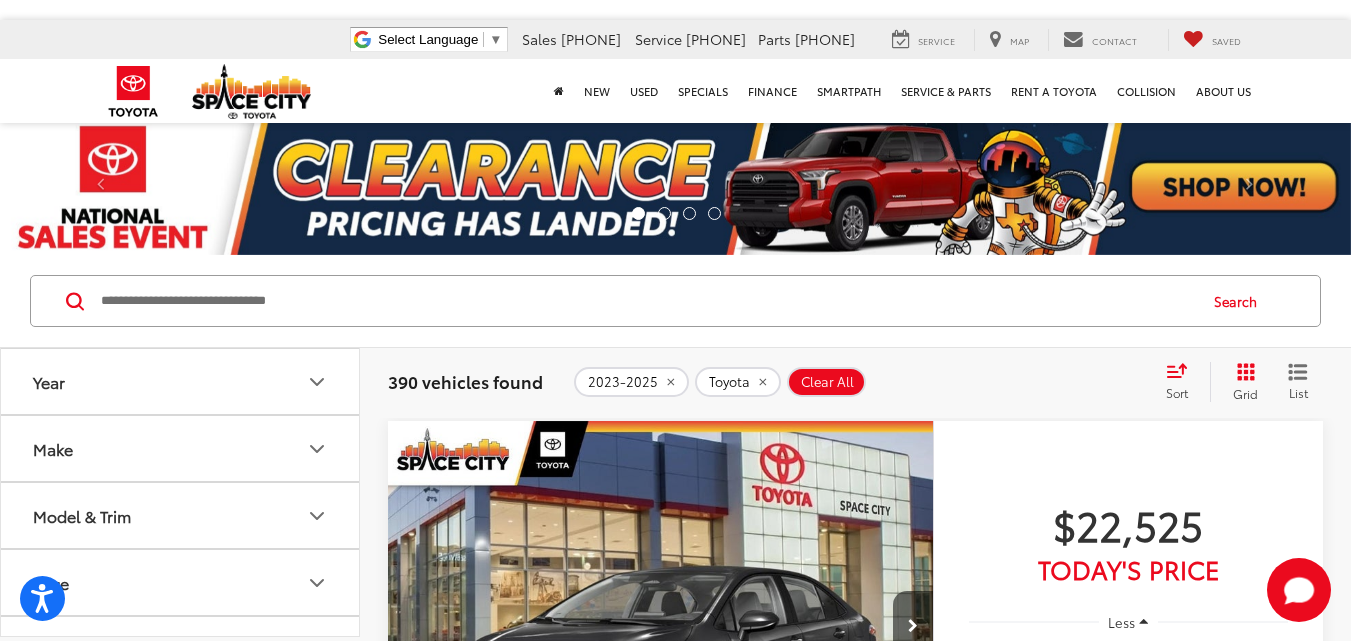 click 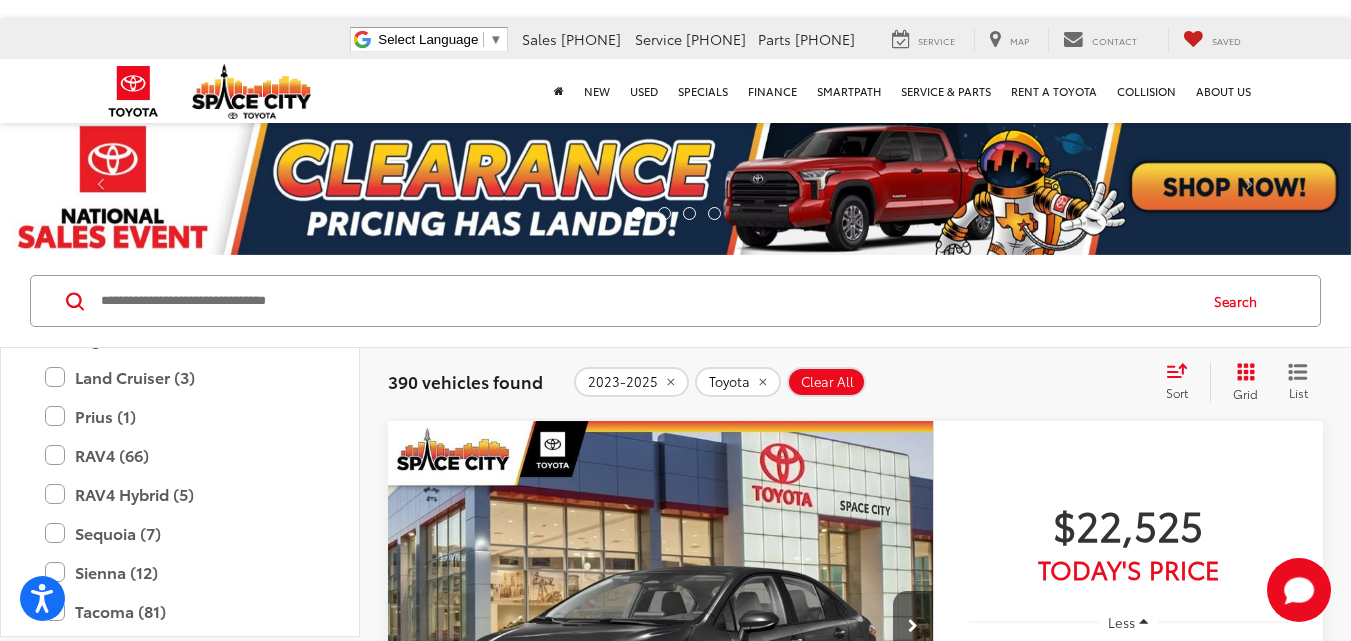 scroll, scrollTop: 760, scrollLeft: 0, axis: vertical 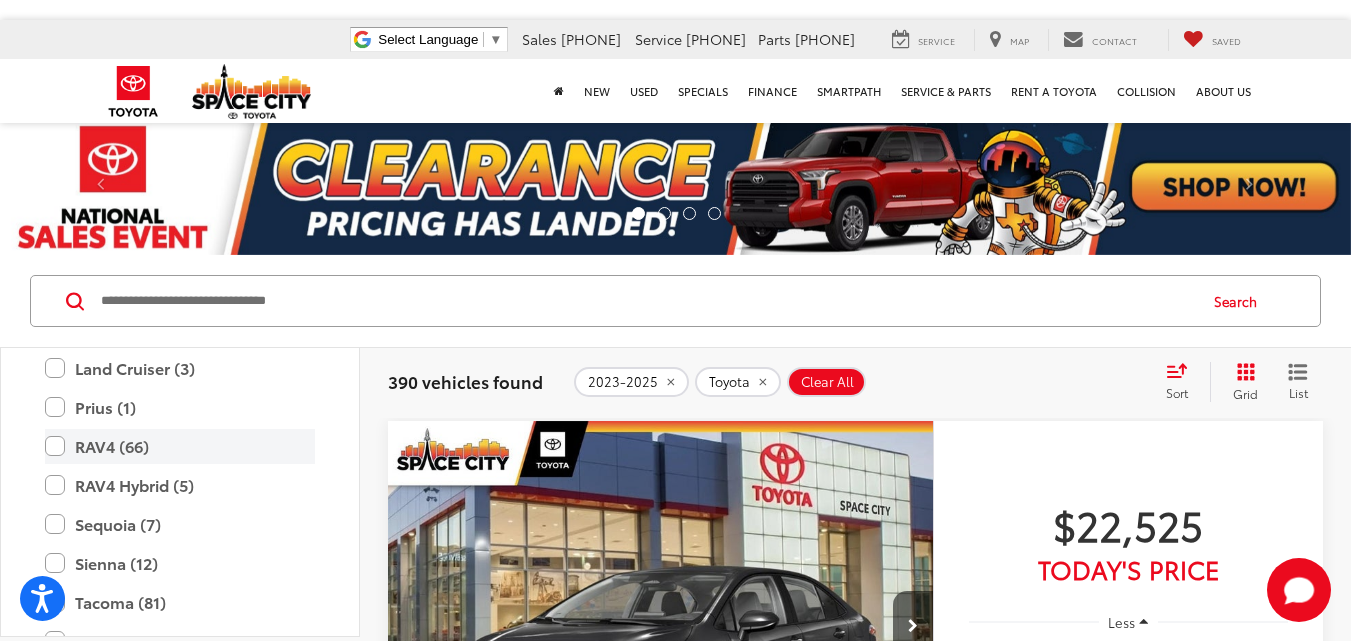 click on "RAV4 (66)" at bounding box center (180, 446) 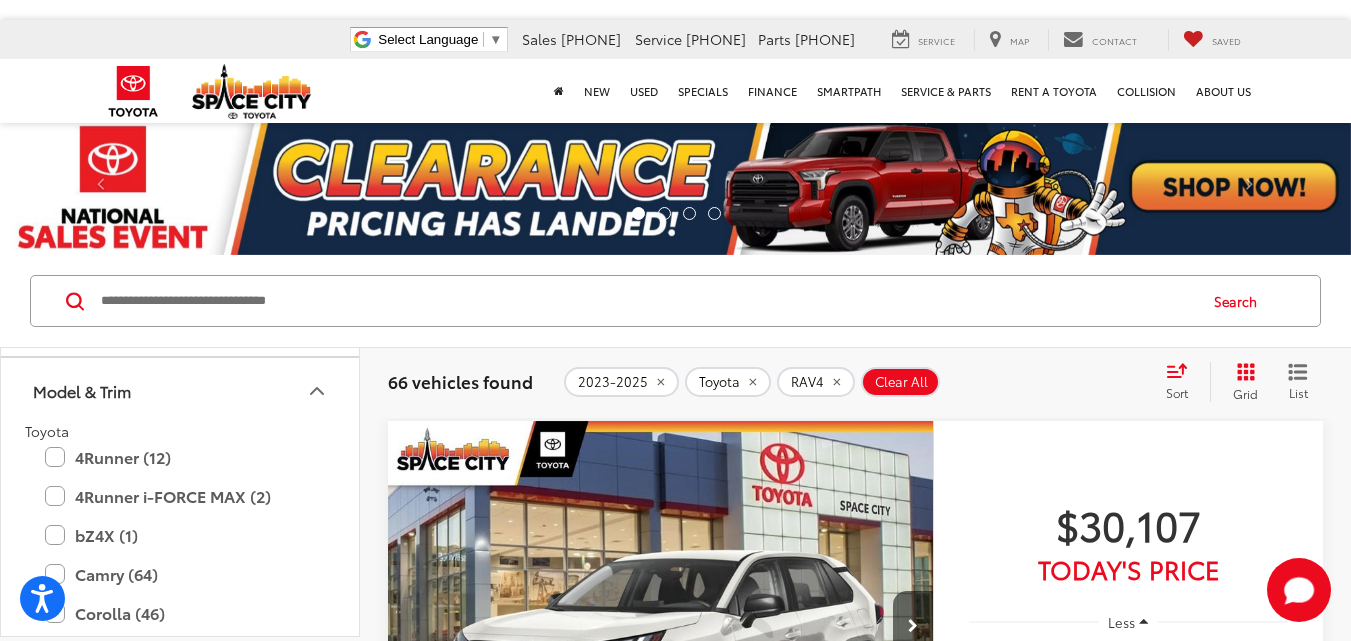 scroll, scrollTop: 116, scrollLeft: 0, axis: vertical 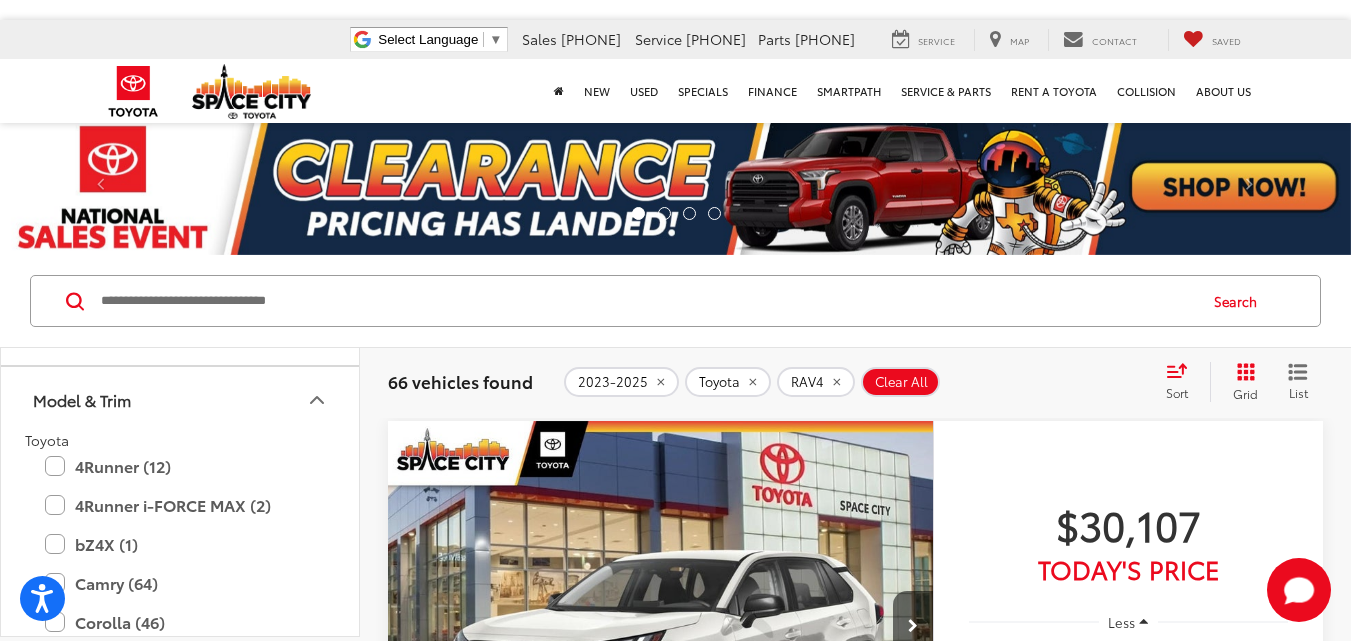 click 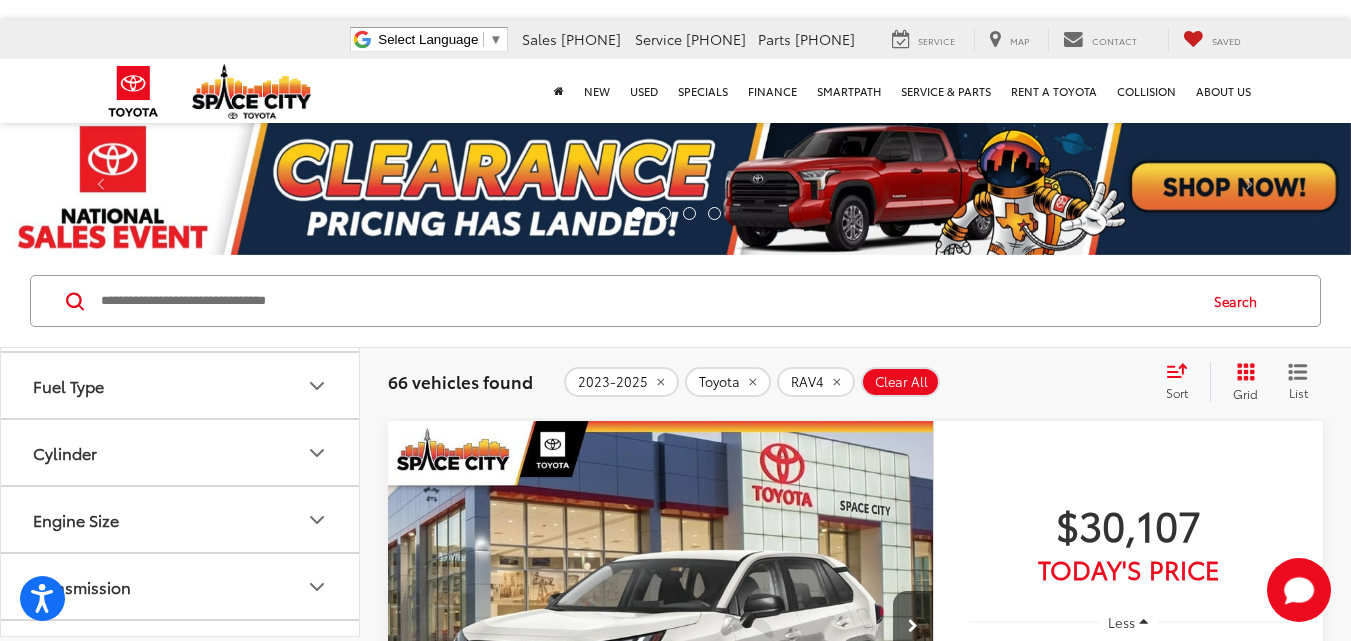 scroll, scrollTop: 544, scrollLeft: 0, axis: vertical 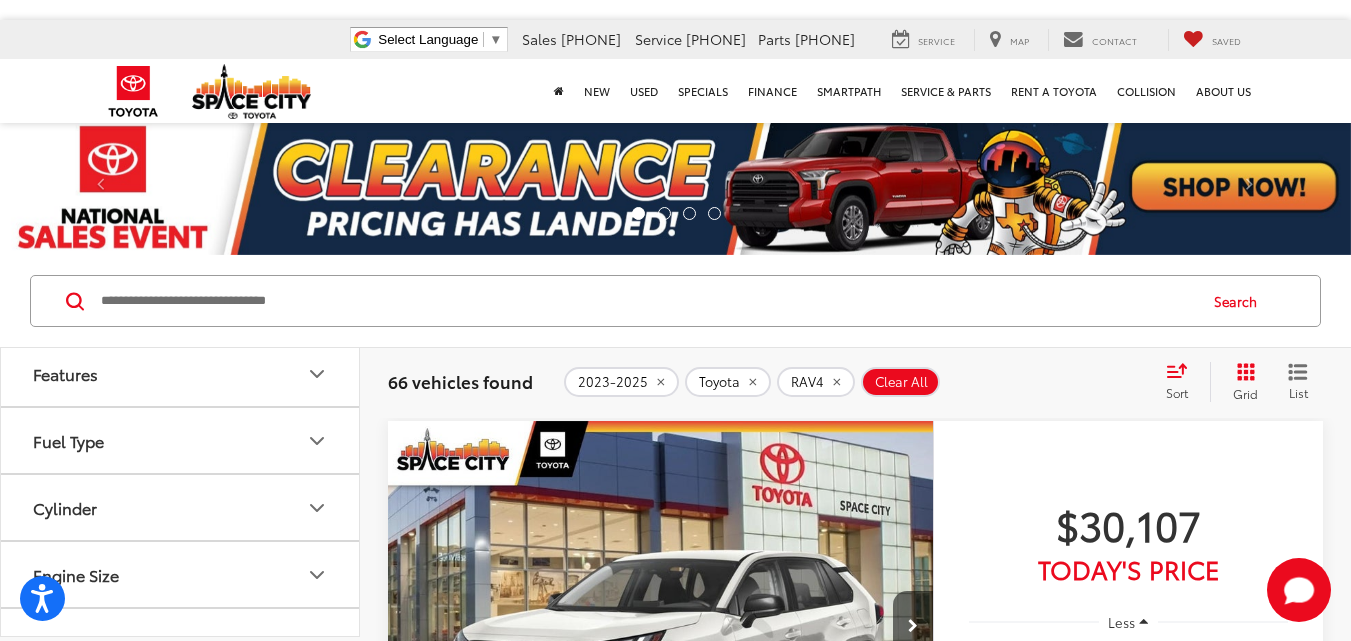 click 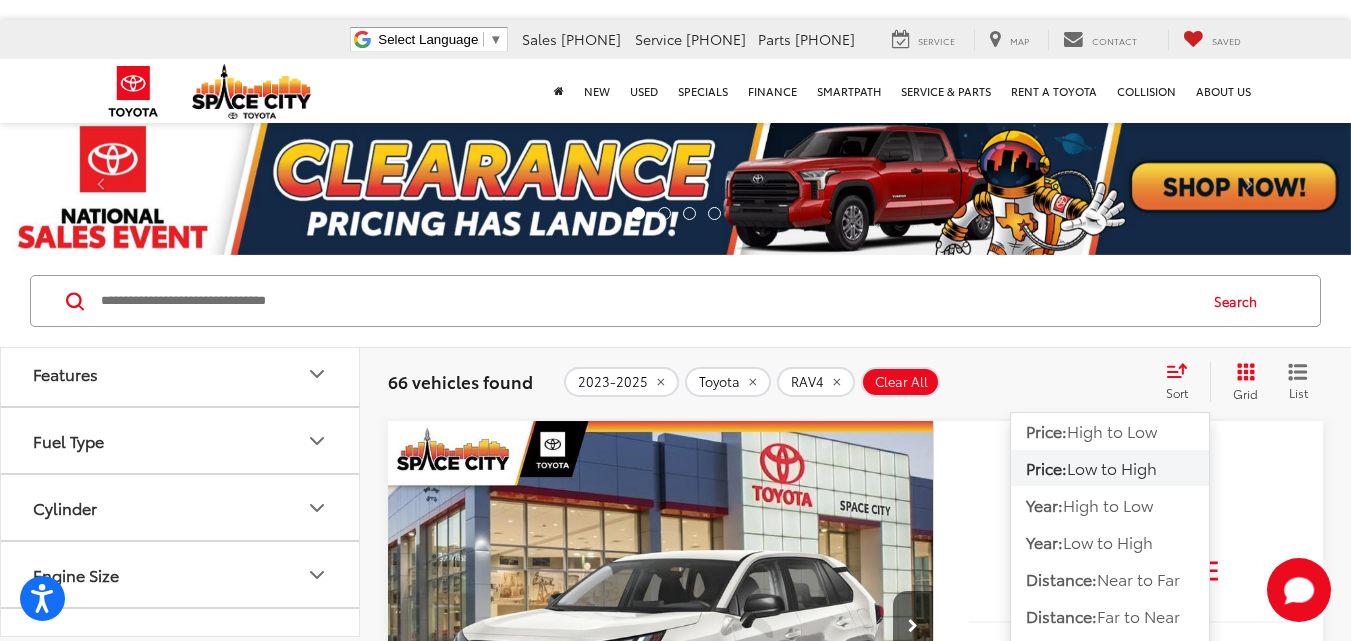 click on "Low to High" at bounding box center (1112, 467) 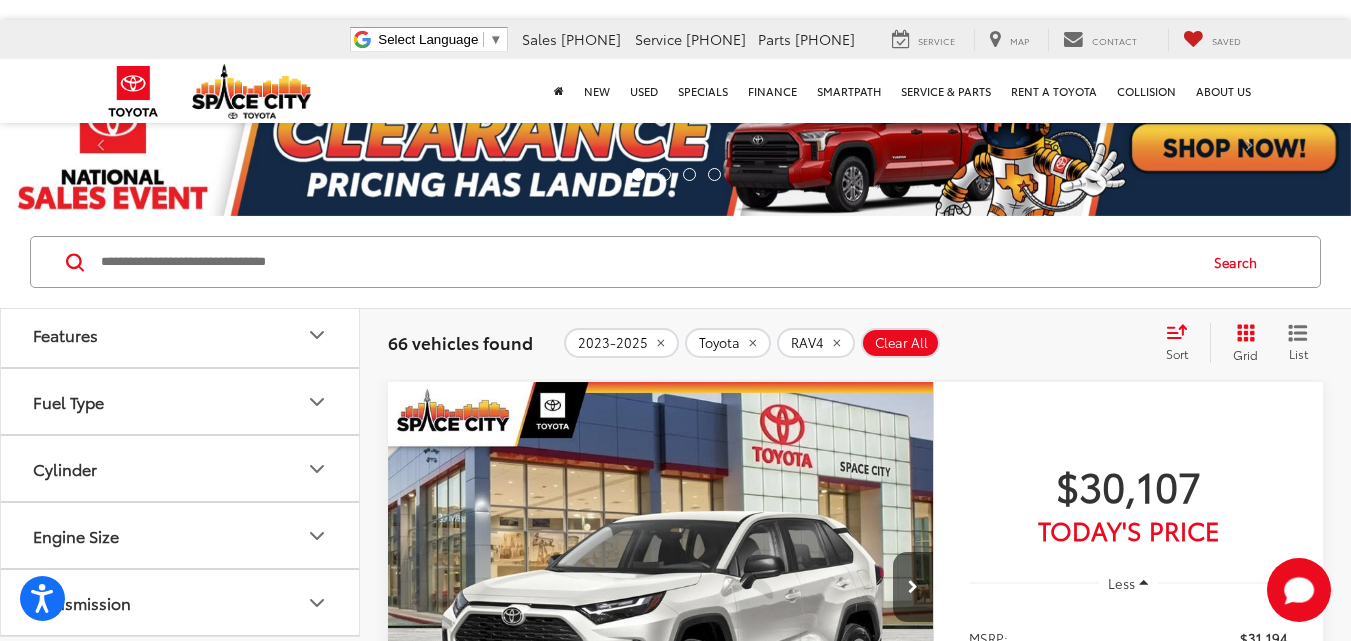 scroll, scrollTop: 0, scrollLeft: 0, axis: both 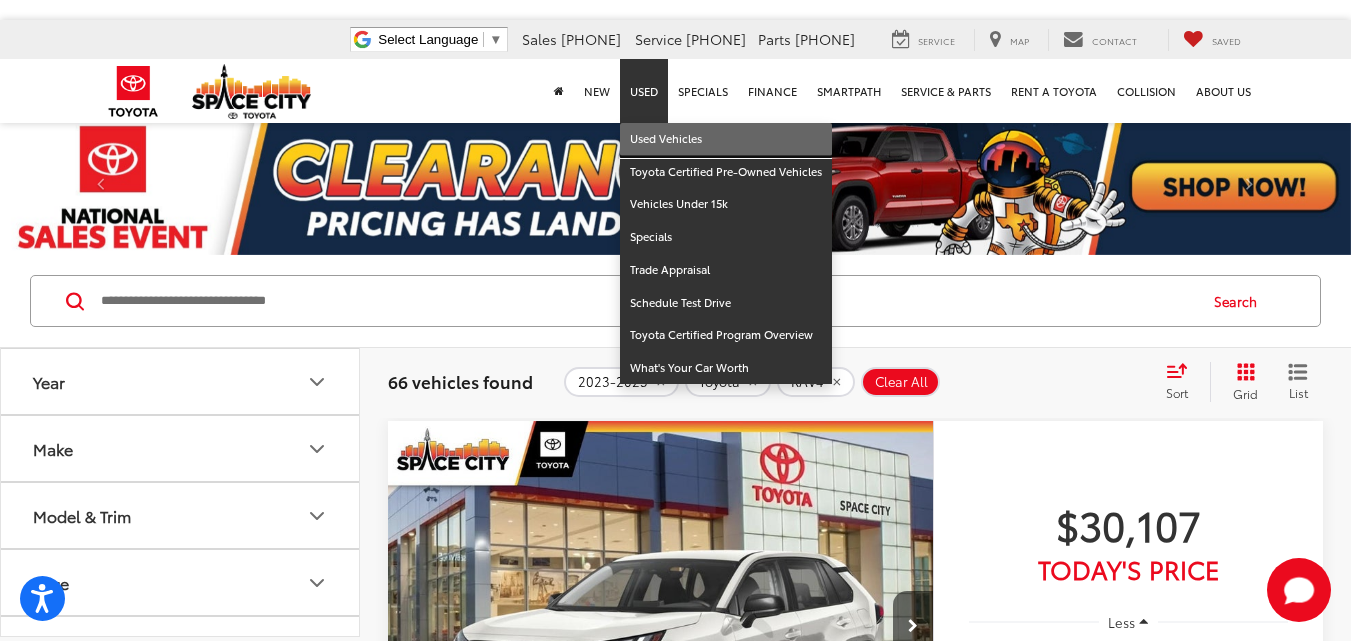 click on "Used Vehicles" at bounding box center [726, 139] 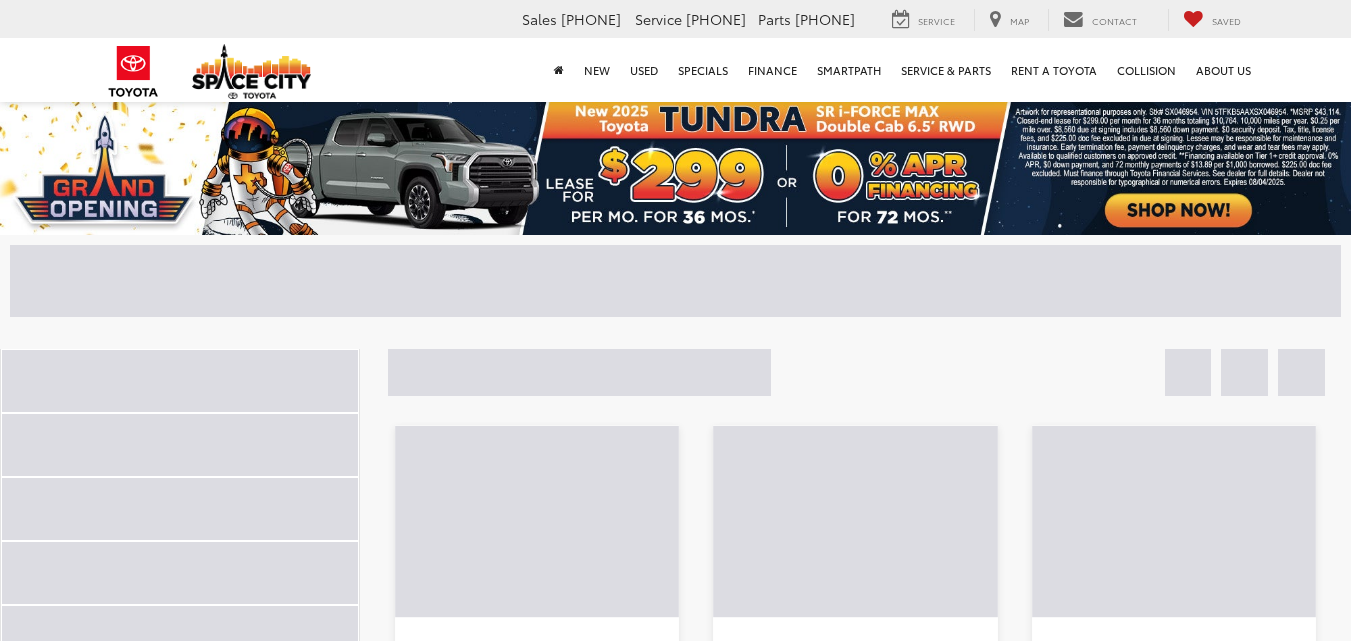 scroll, scrollTop: 0, scrollLeft: 0, axis: both 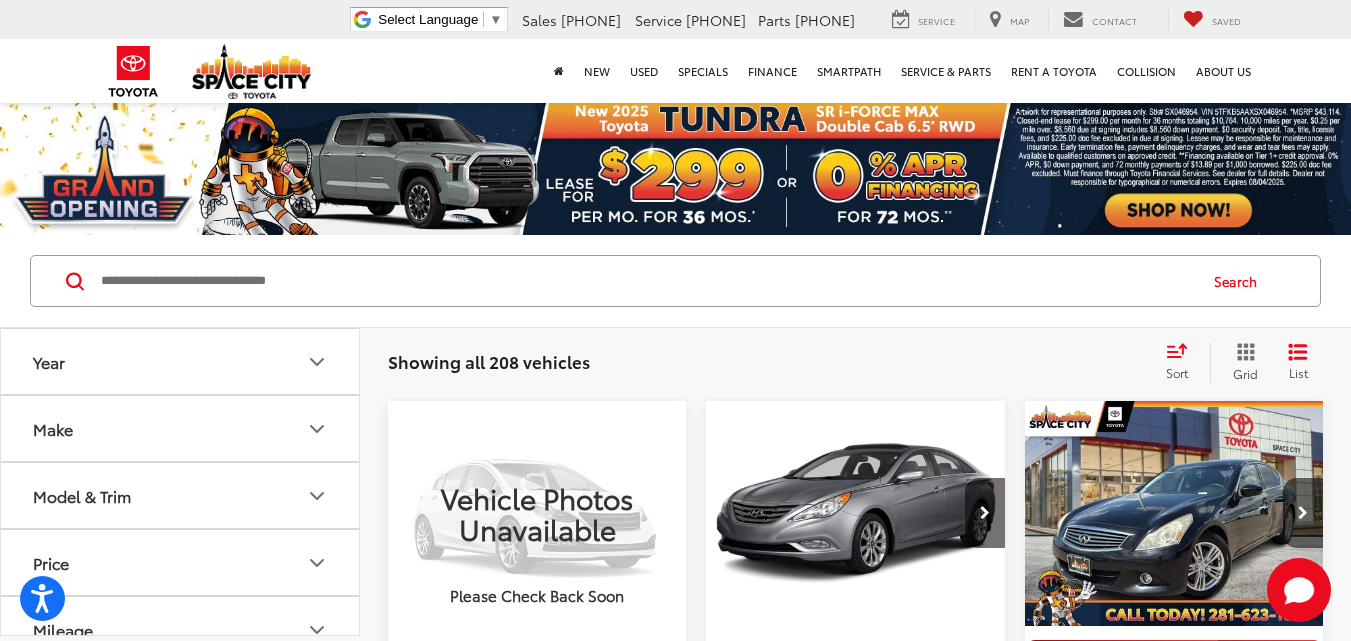 click 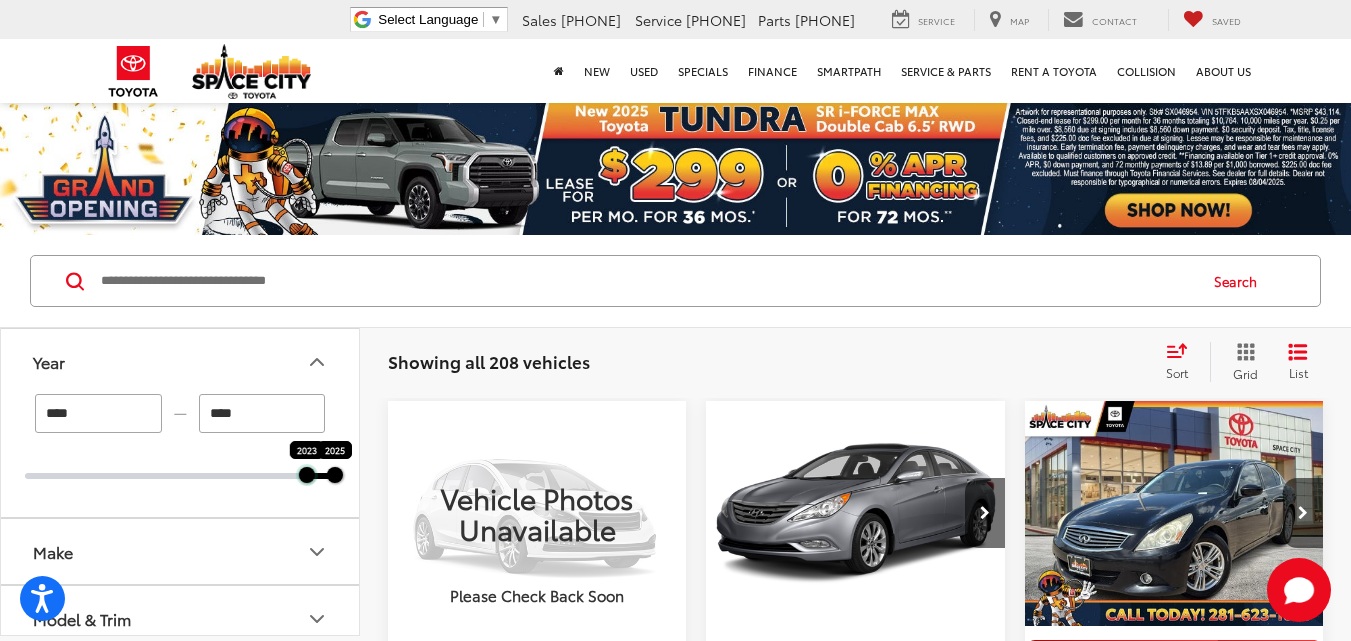 drag, startPoint x: 26, startPoint y: 478, endPoint x: 304, endPoint y: 494, distance: 278.46005 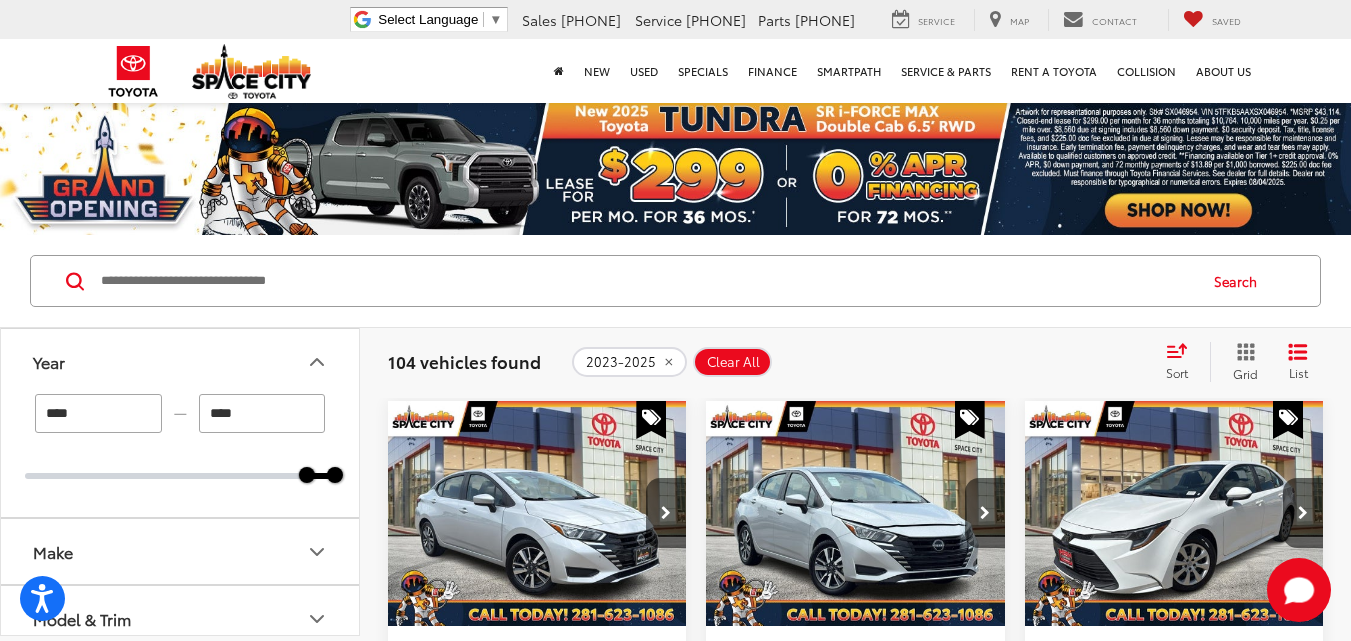 click 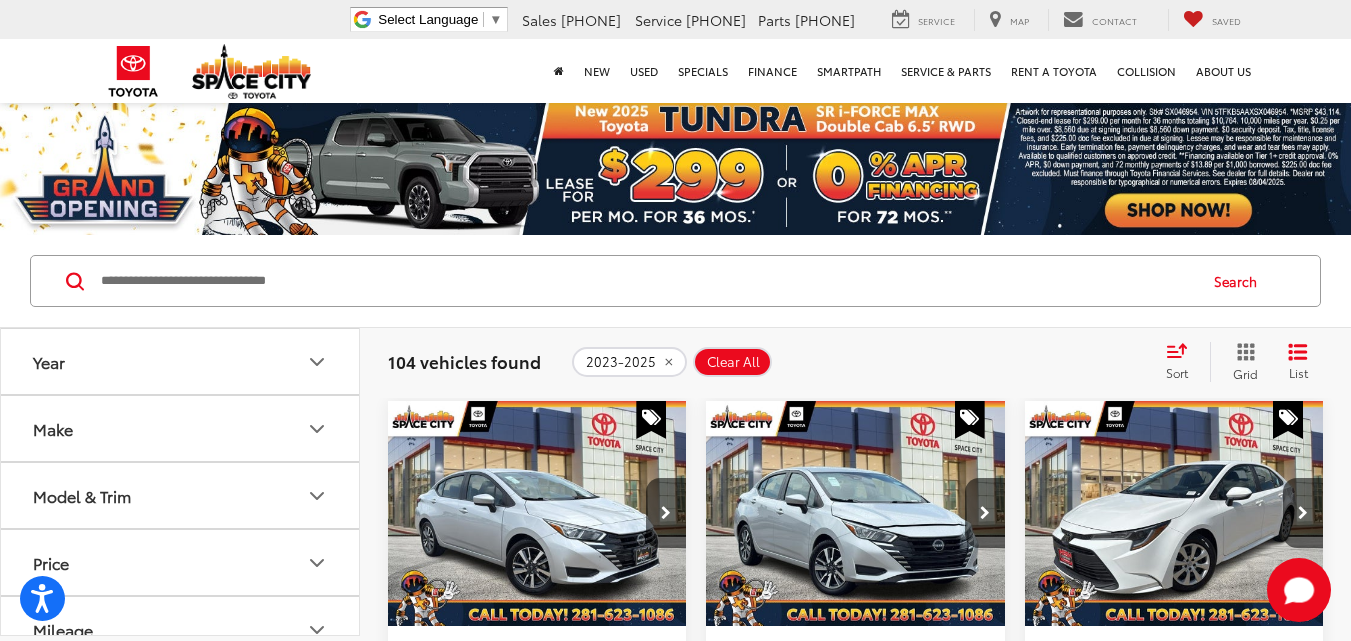 click 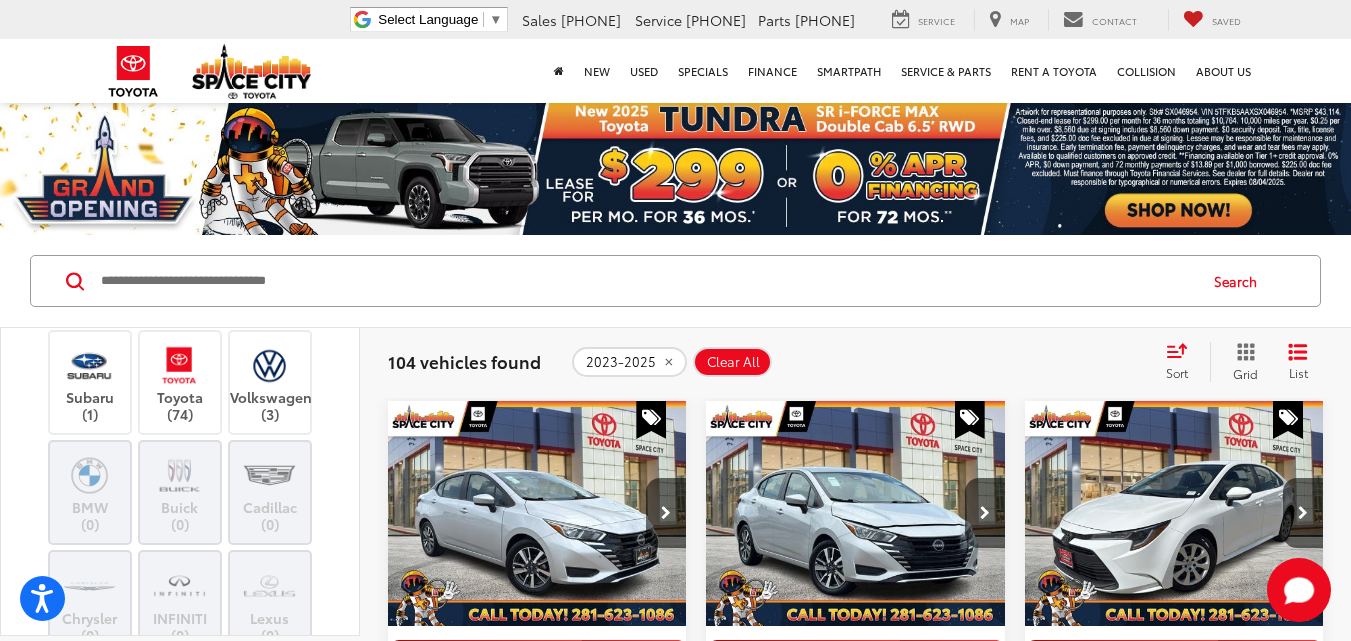 scroll, scrollTop: 545, scrollLeft: 0, axis: vertical 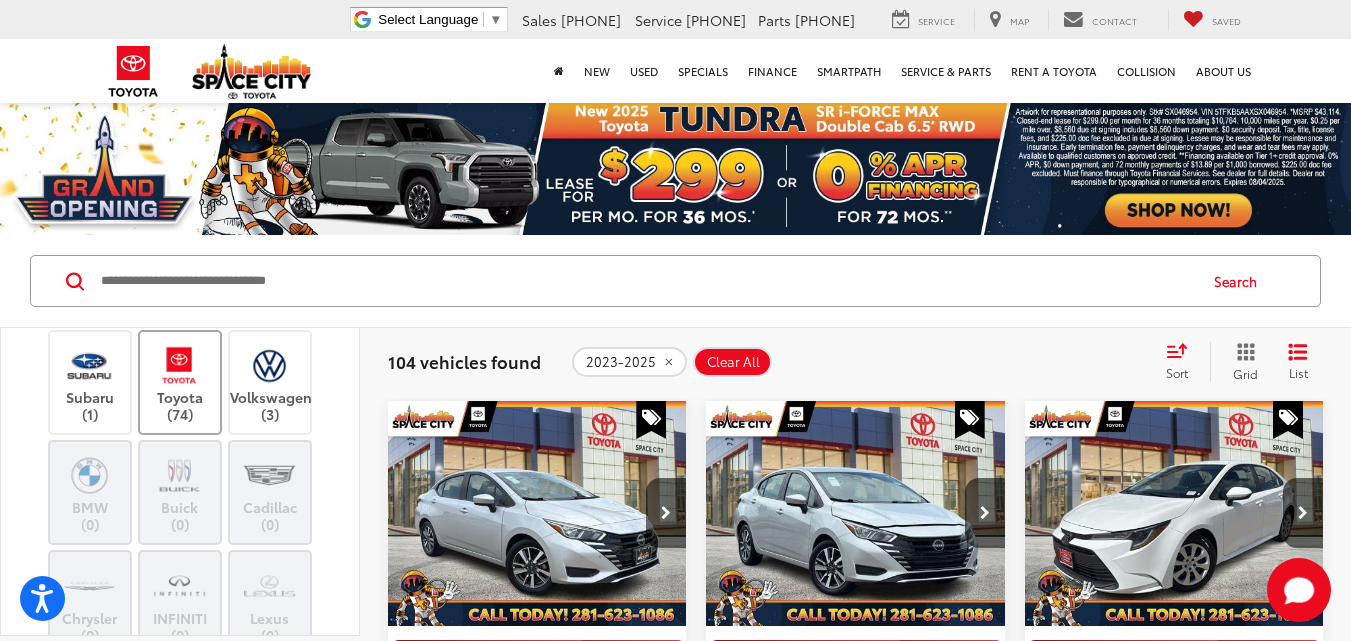 click on "Toyota   (74)" at bounding box center (180, 382) 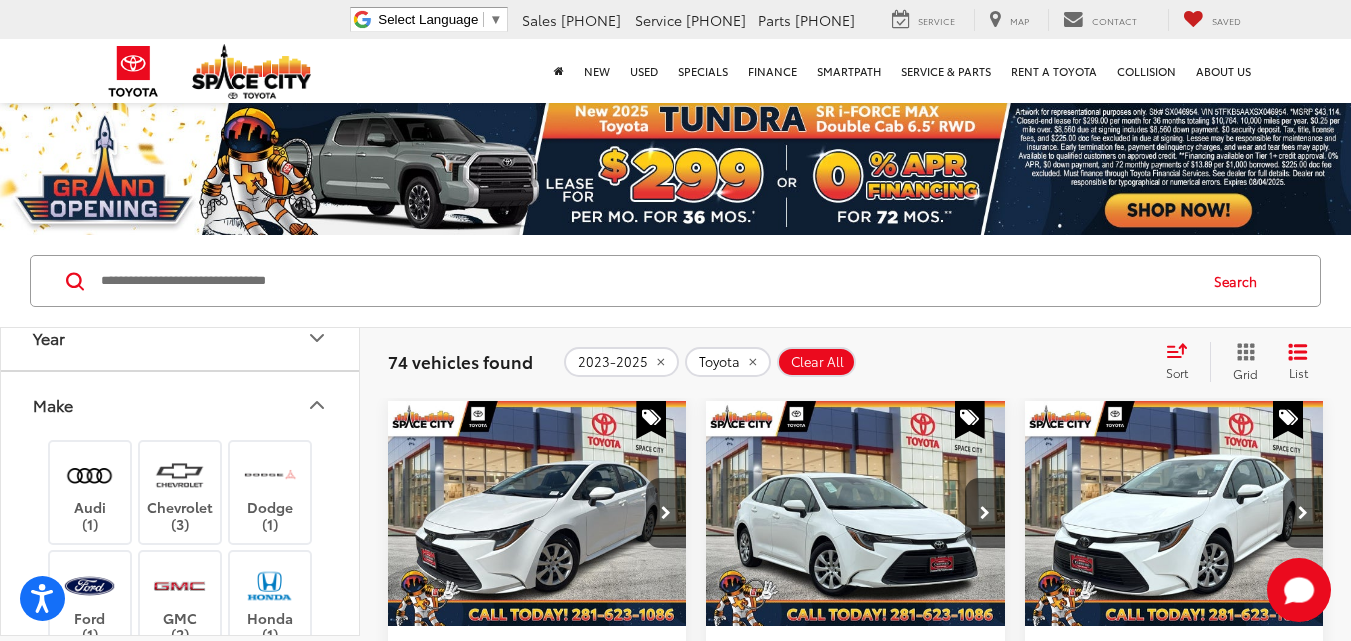 scroll, scrollTop: 0, scrollLeft: 0, axis: both 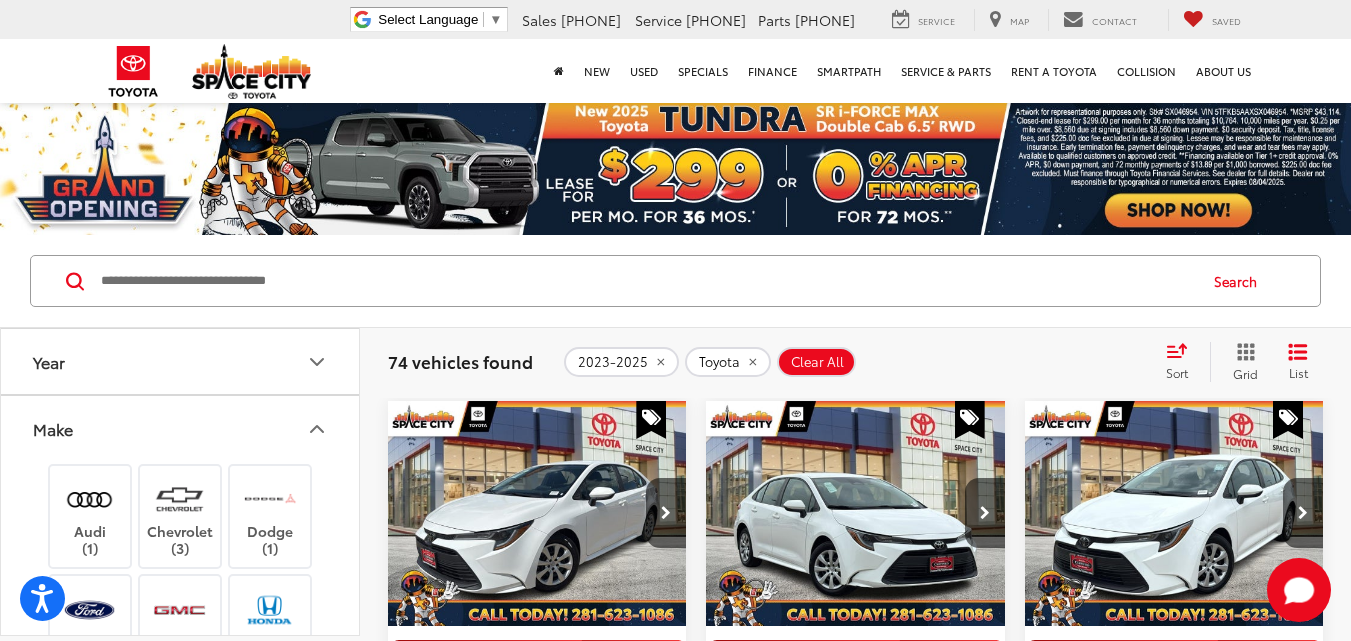 click 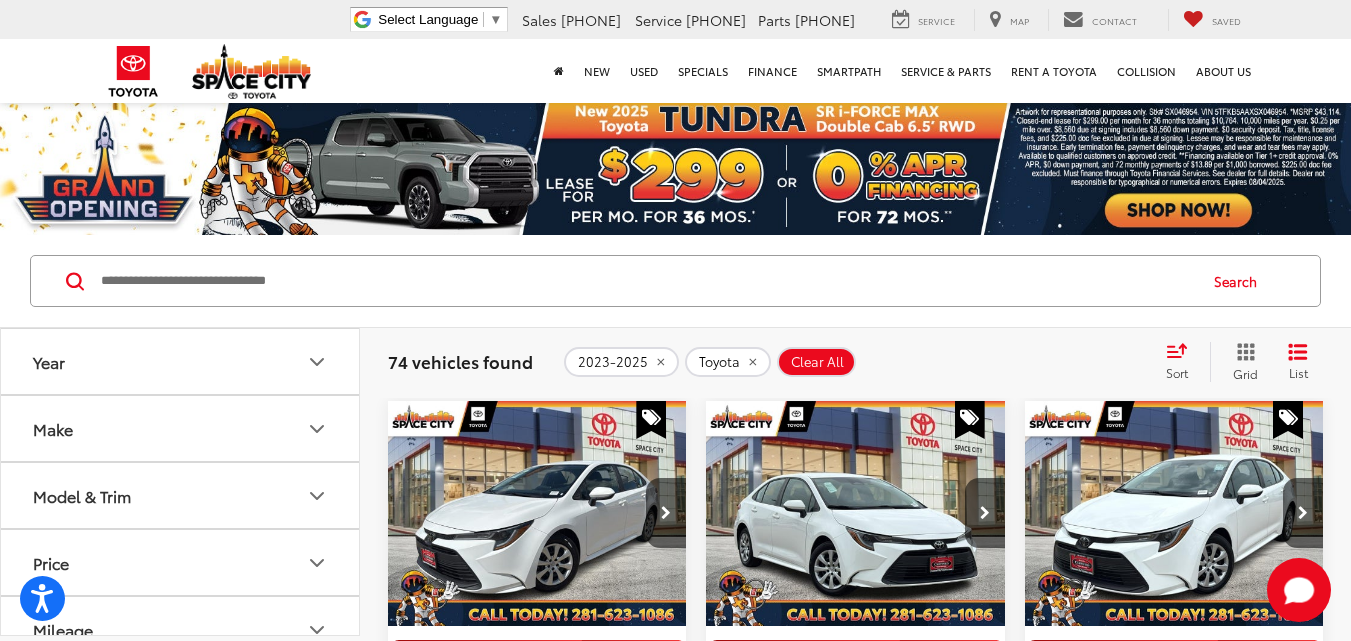 click 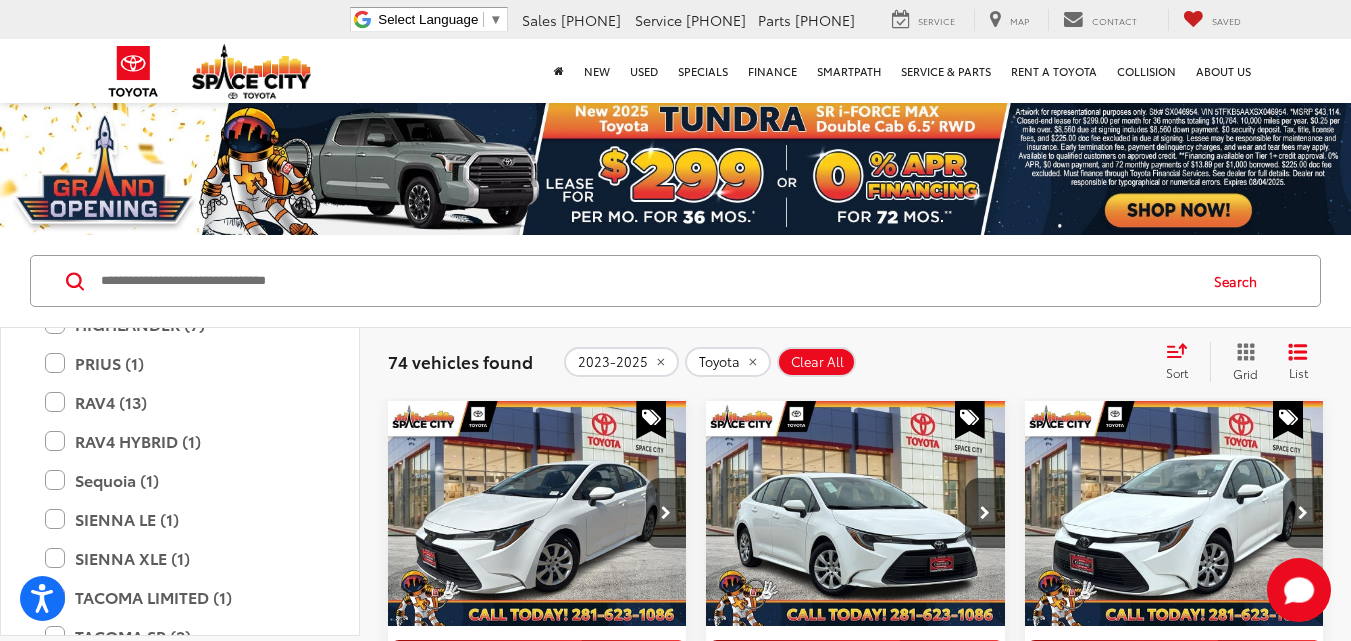 scroll, scrollTop: 519, scrollLeft: 0, axis: vertical 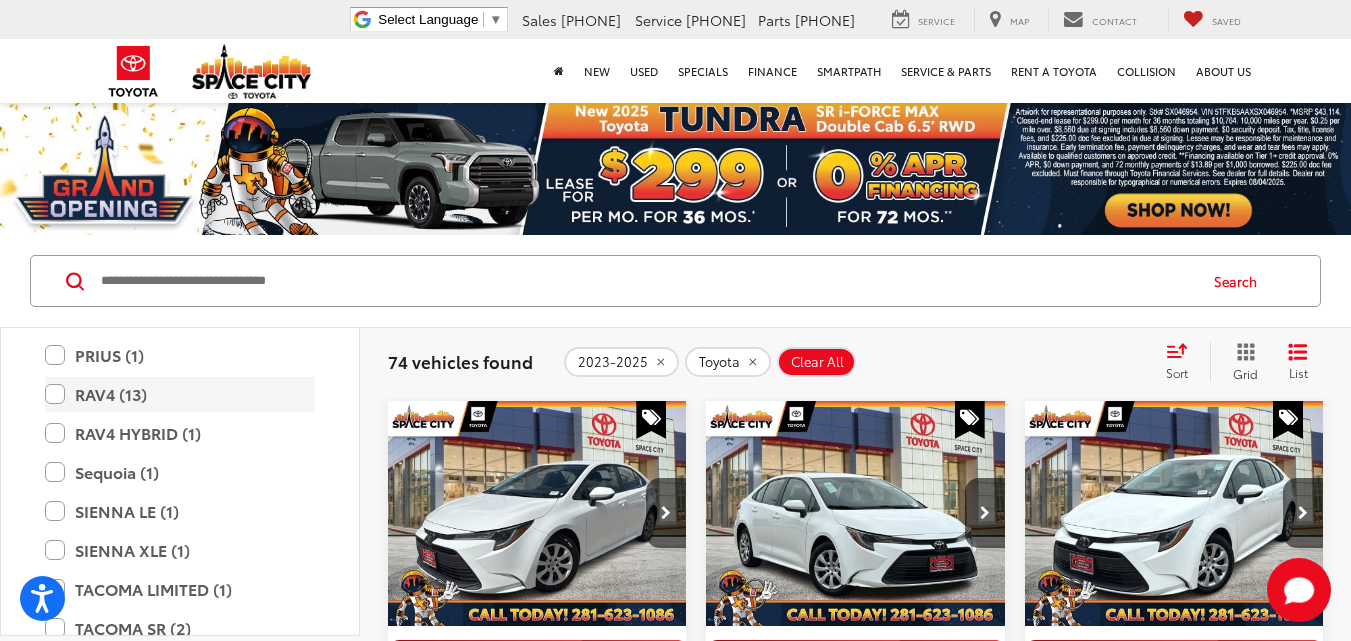 click on "RAV4 (13)" at bounding box center (180, 394) 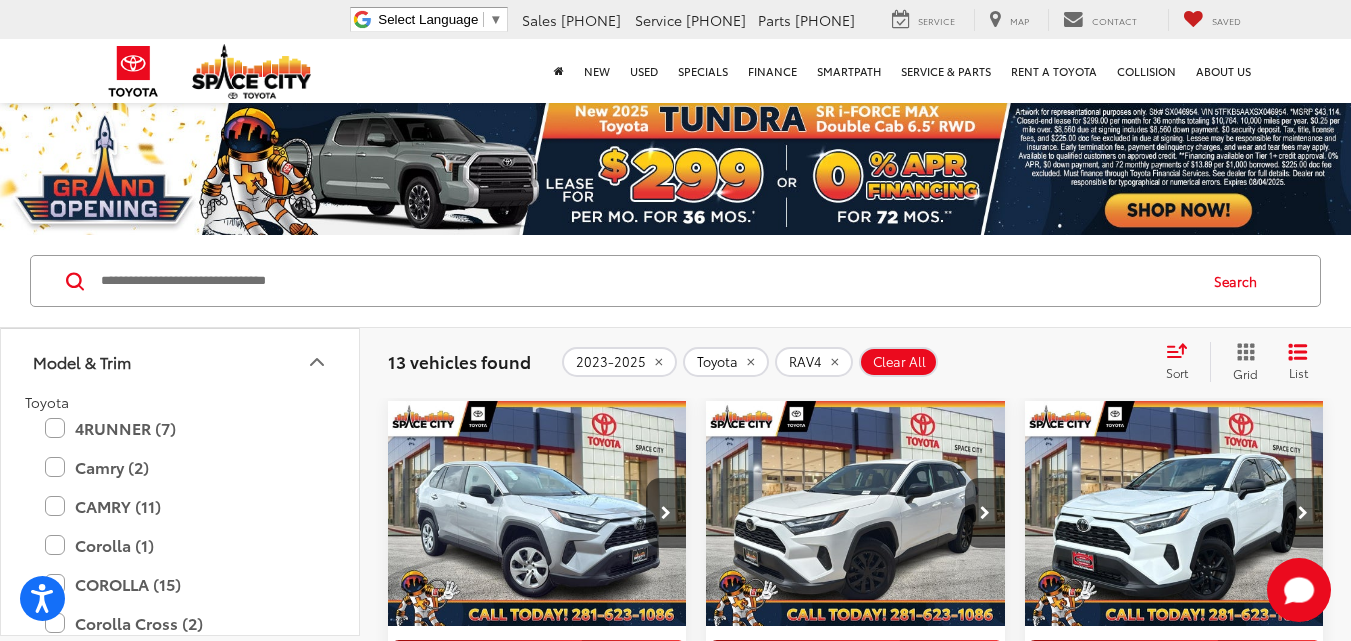 scroll, scrollTop: 110, scrollLeft: 0, axis: vertical 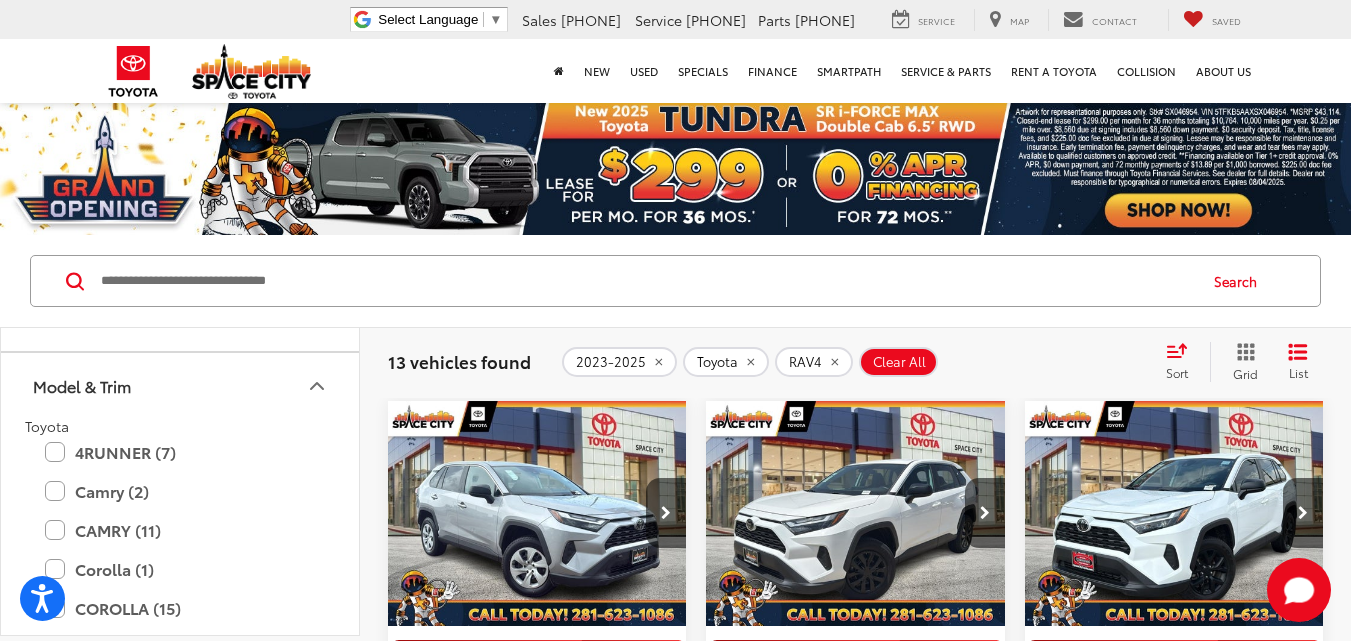 click 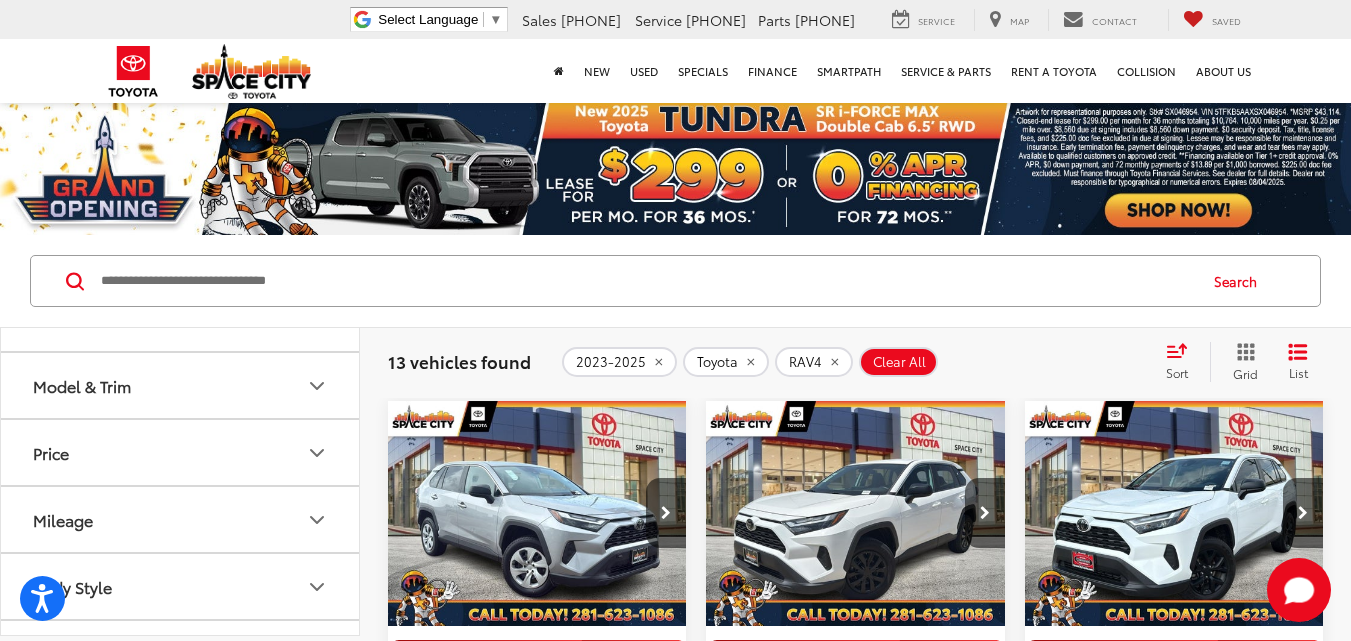 click 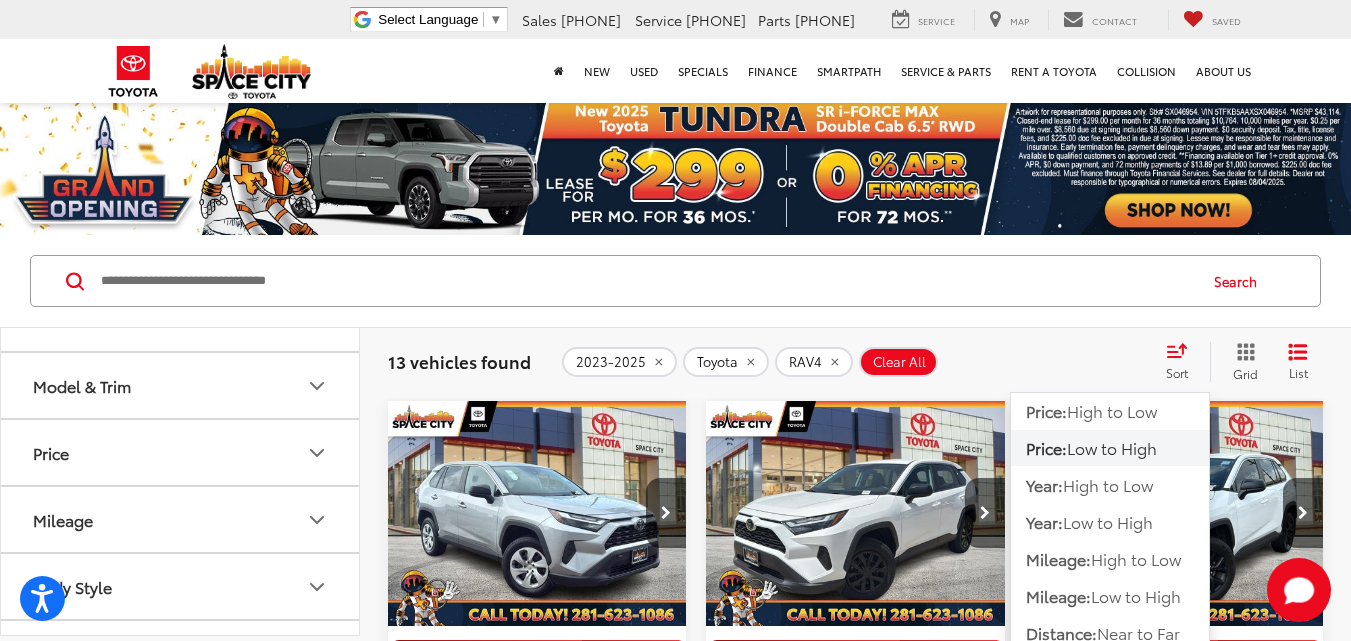 click on "Low to High" at bounding box center [1112, 447] 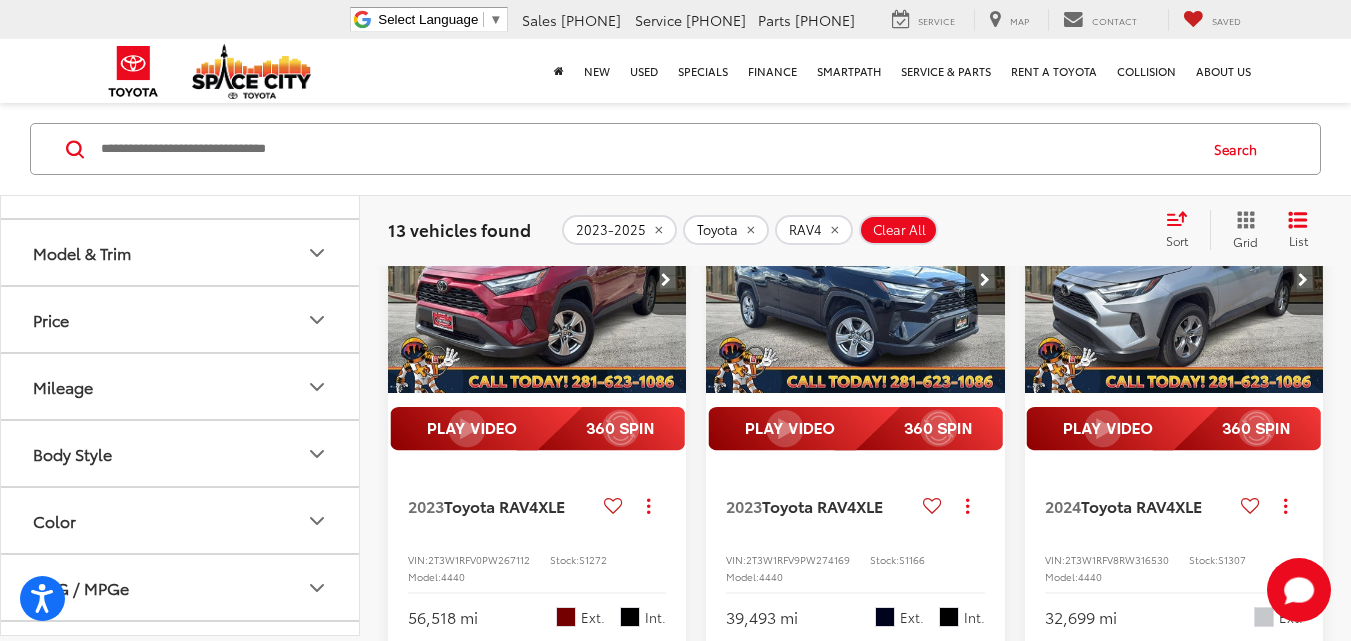 scroll, scrollTop: 1274, scrollLeft: 0, axis: vertical 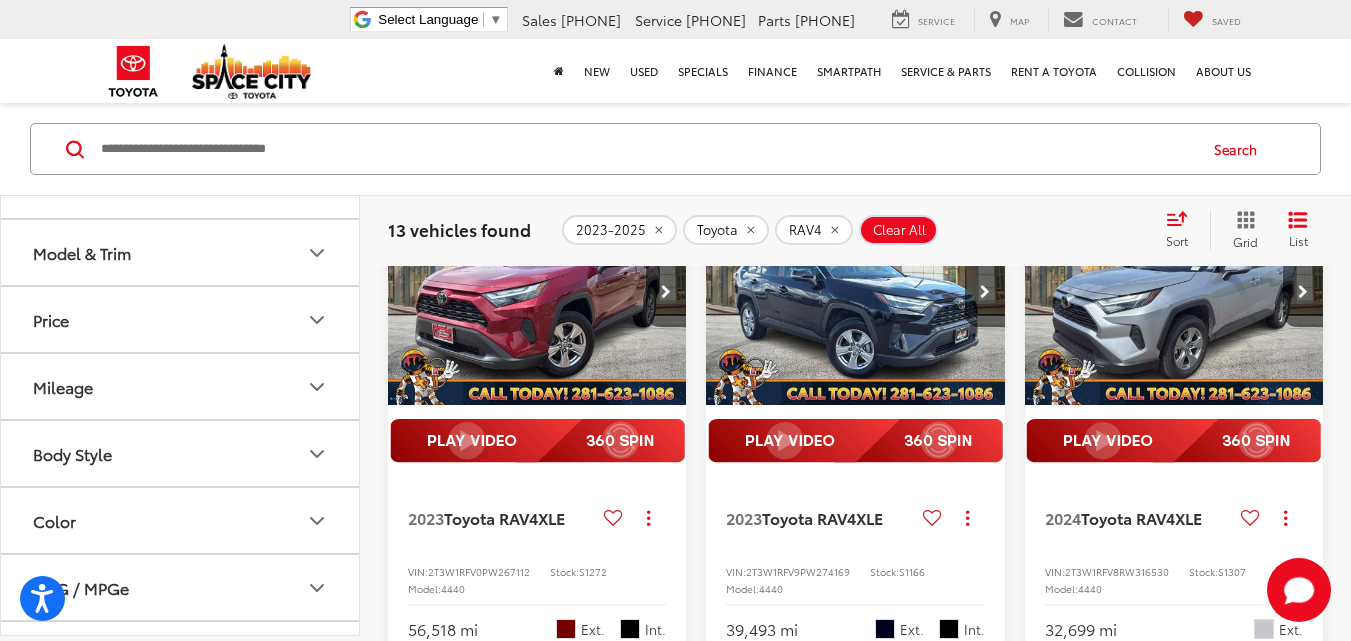 click at bounding box center (1174, 293) 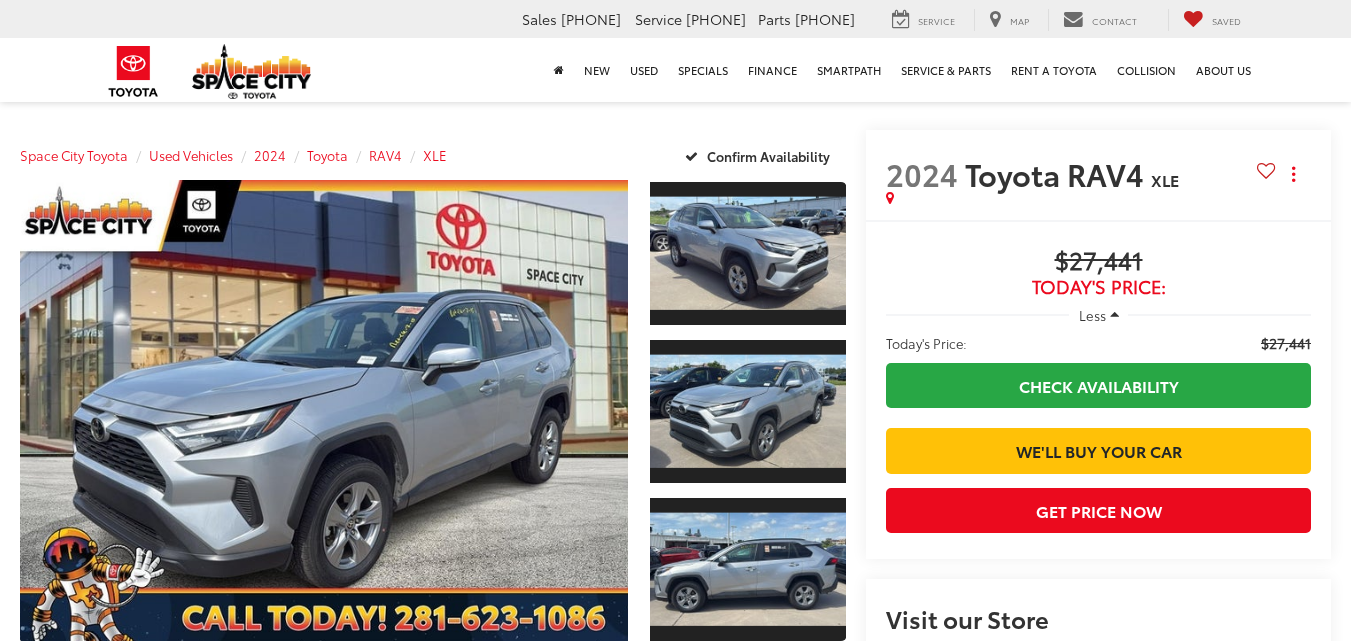 scroll, scrollTop: 0, scrollLeft: 0, axis: both 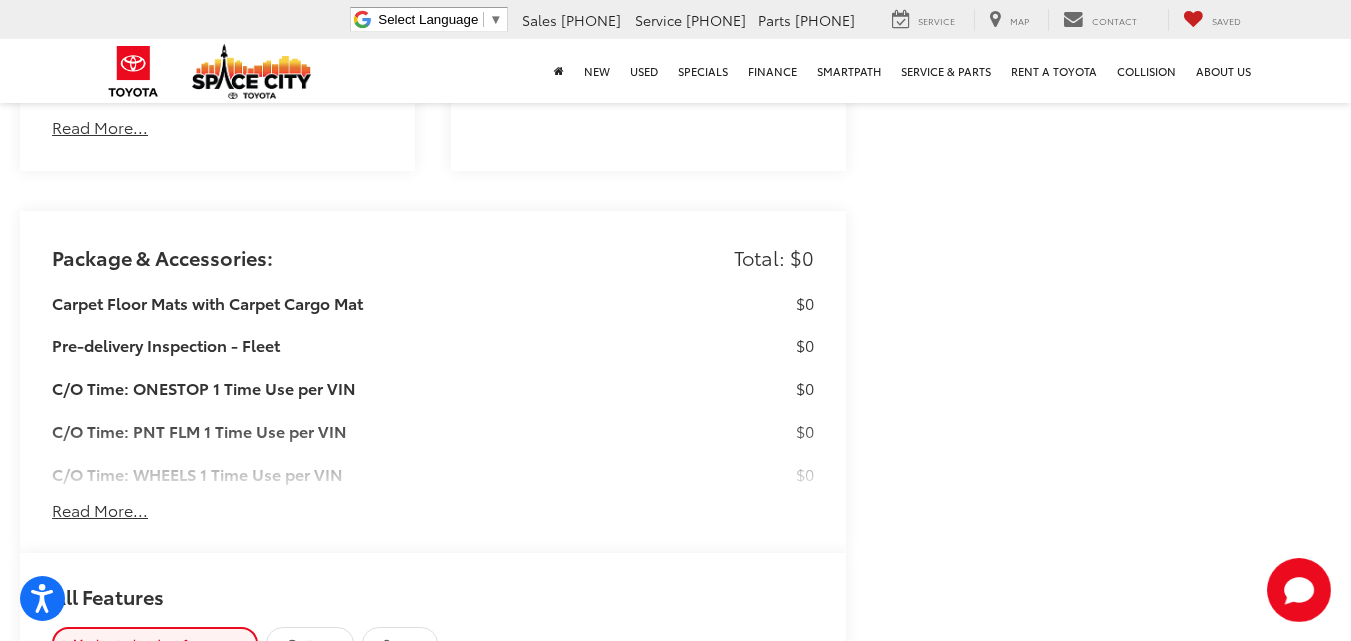 drag, startPoint x: 1362, startPoint y: 45, endPoint x: 1365, endPoint y: 150, distance: 105.04285 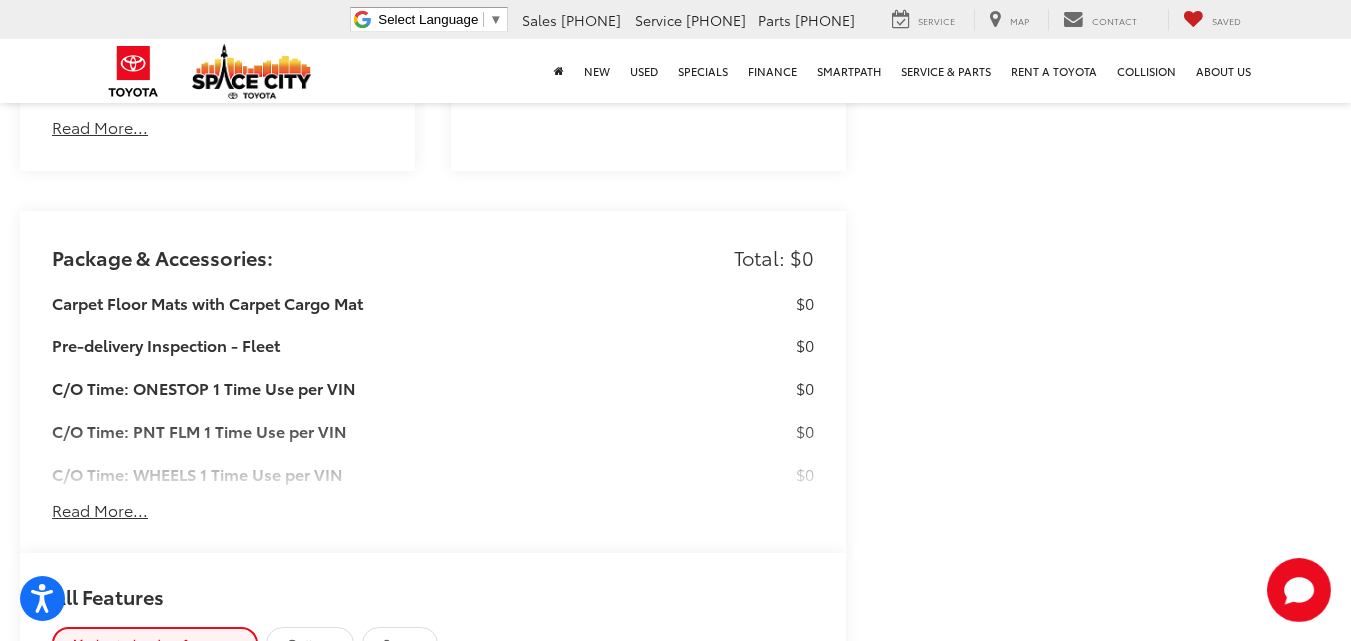 click on "Read More..." at bounding box center [100, 510] 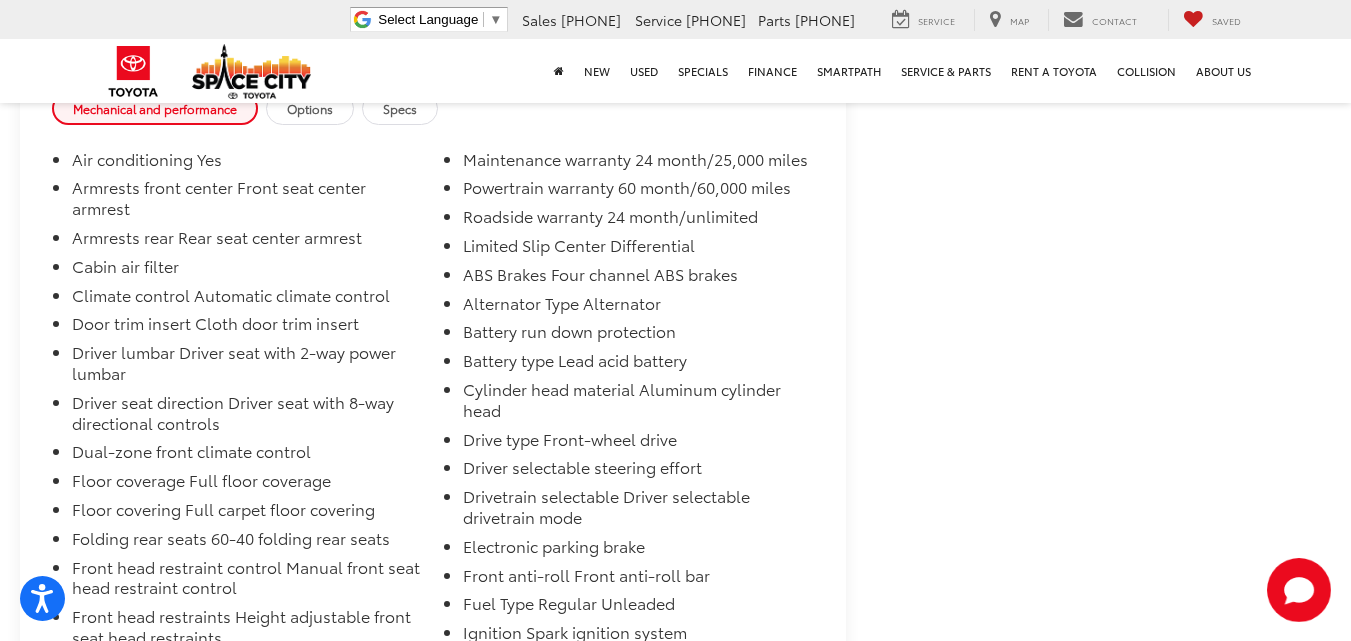scroll, scrollTop: 2313, scrollLeft: 0, axis: vertical 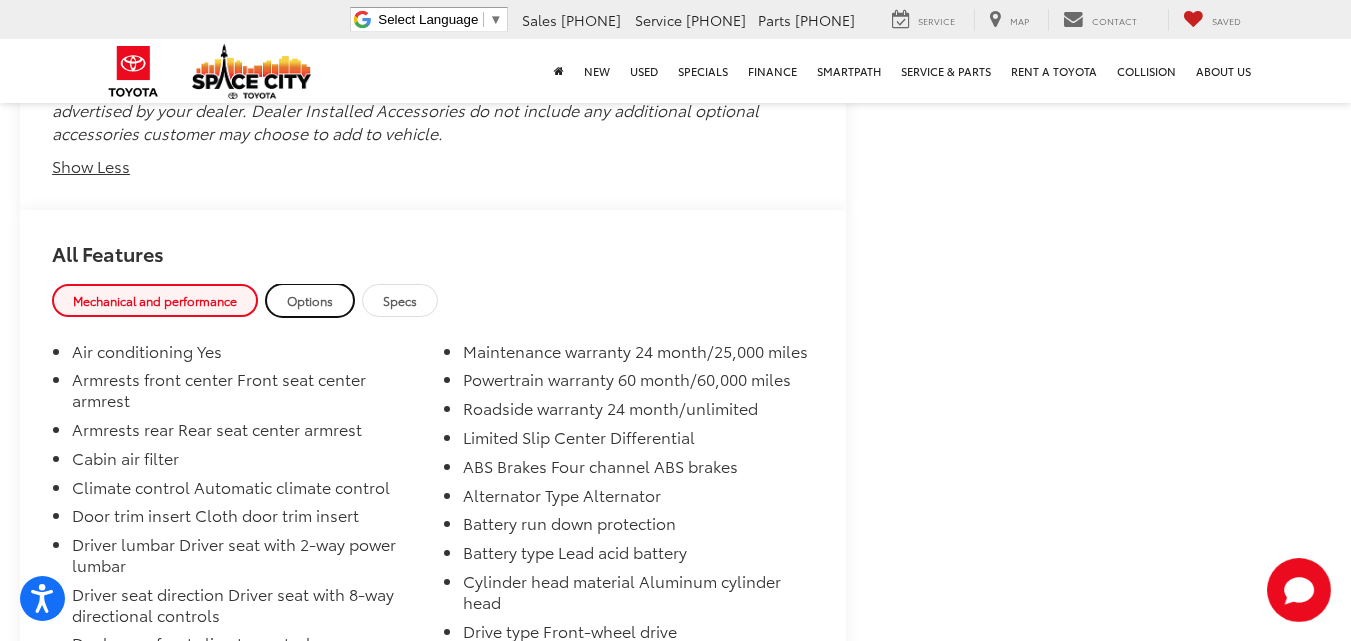 click on "Options" at bounding box center [310, 300] 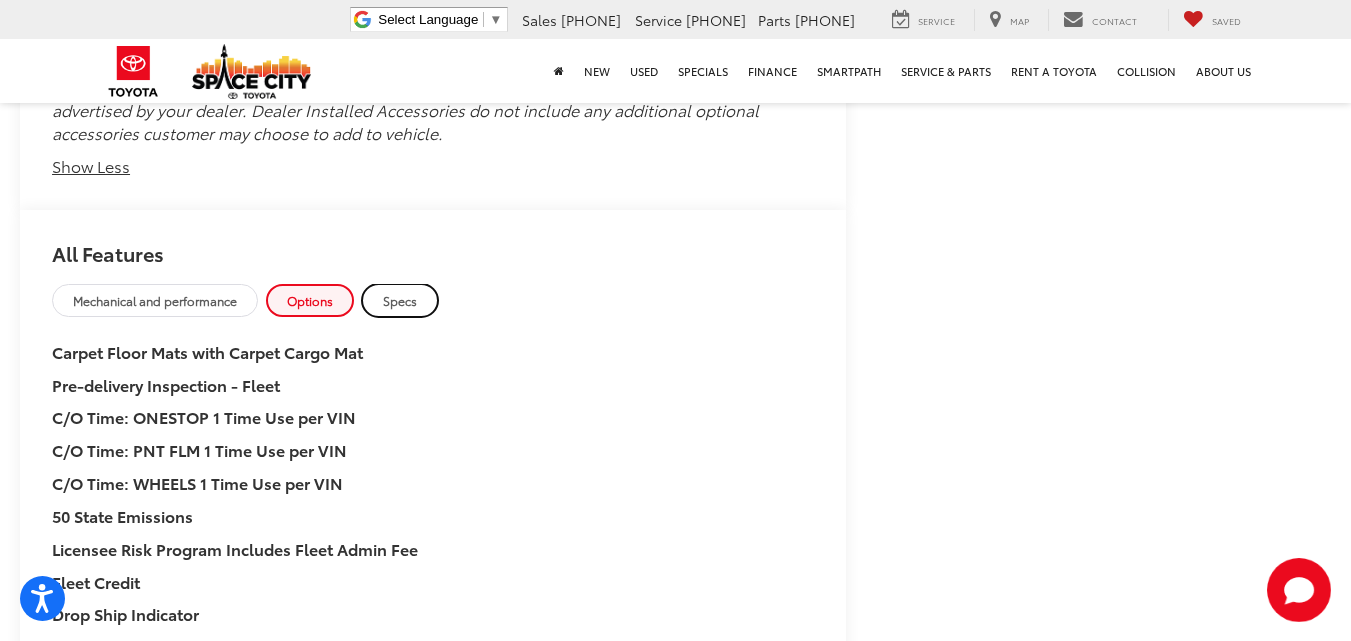 click on "Specs" at bounding box center [400, 300] 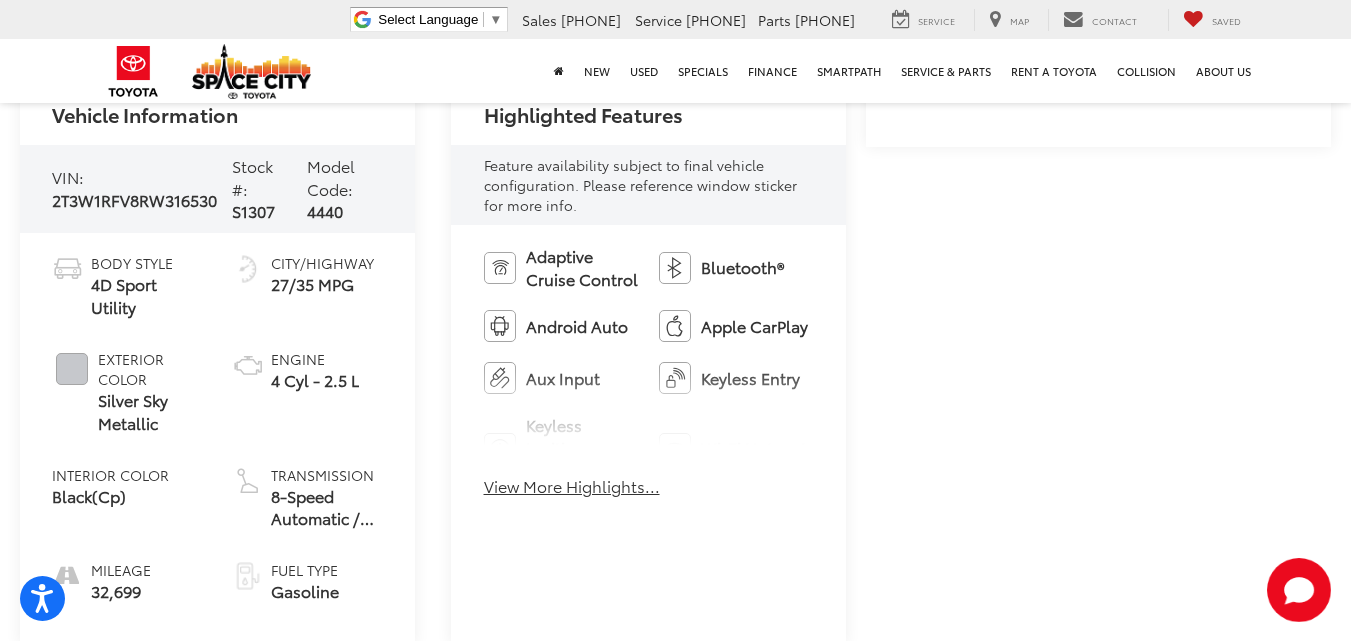 scroll, scrollTop: 703, scrollLeft: 0, axis: vertical 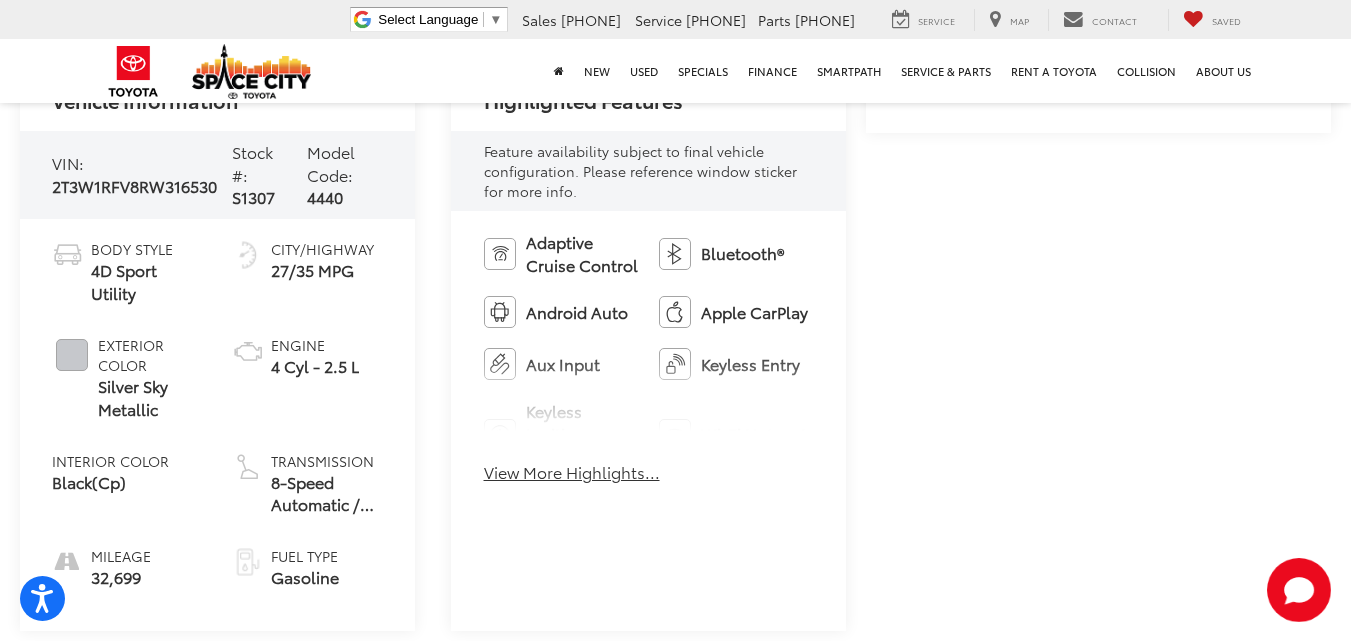 click on "View More Highlights..." at bounding box center [572, 472] 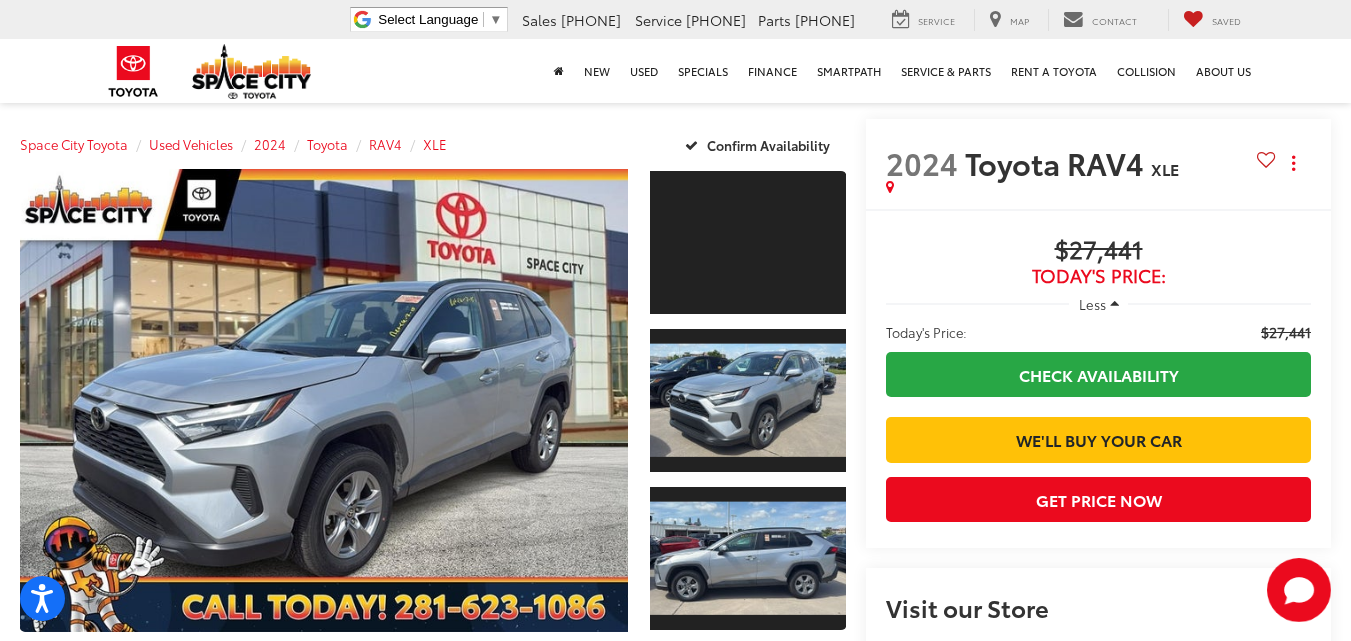 scroll, scrollTop: 0, scrollLeft: 0, axis: both 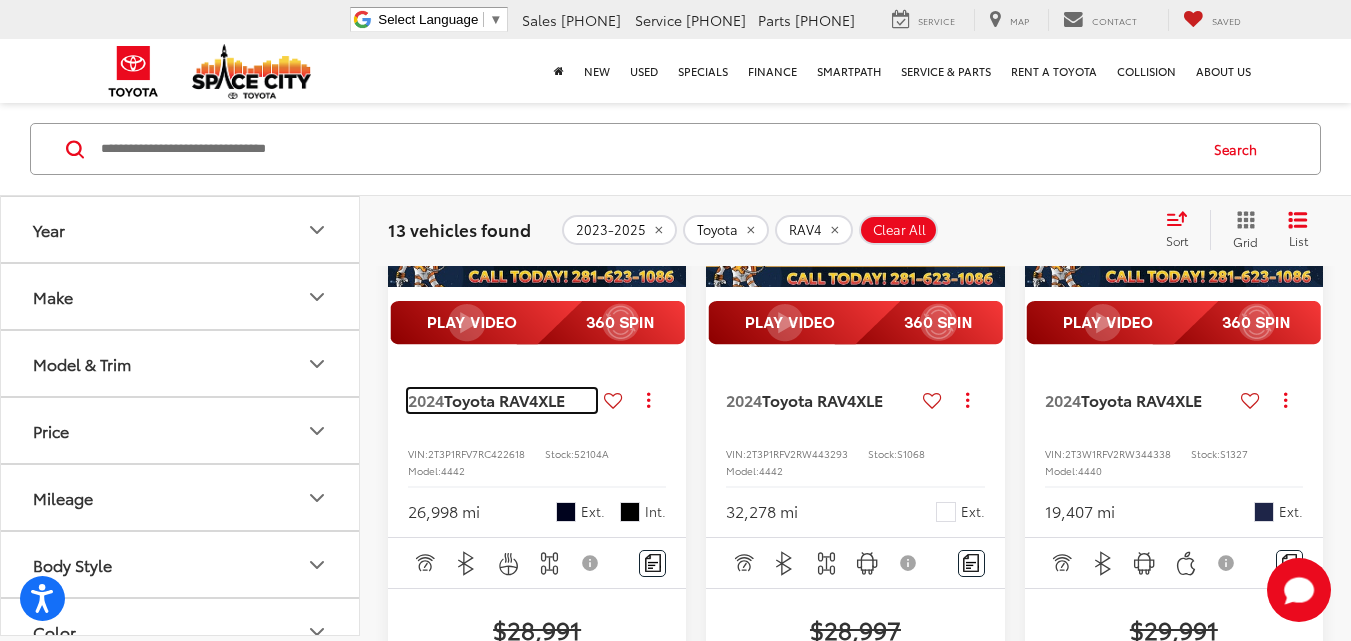 click on "Toyota RAV4" at bounding box center [491, 399] 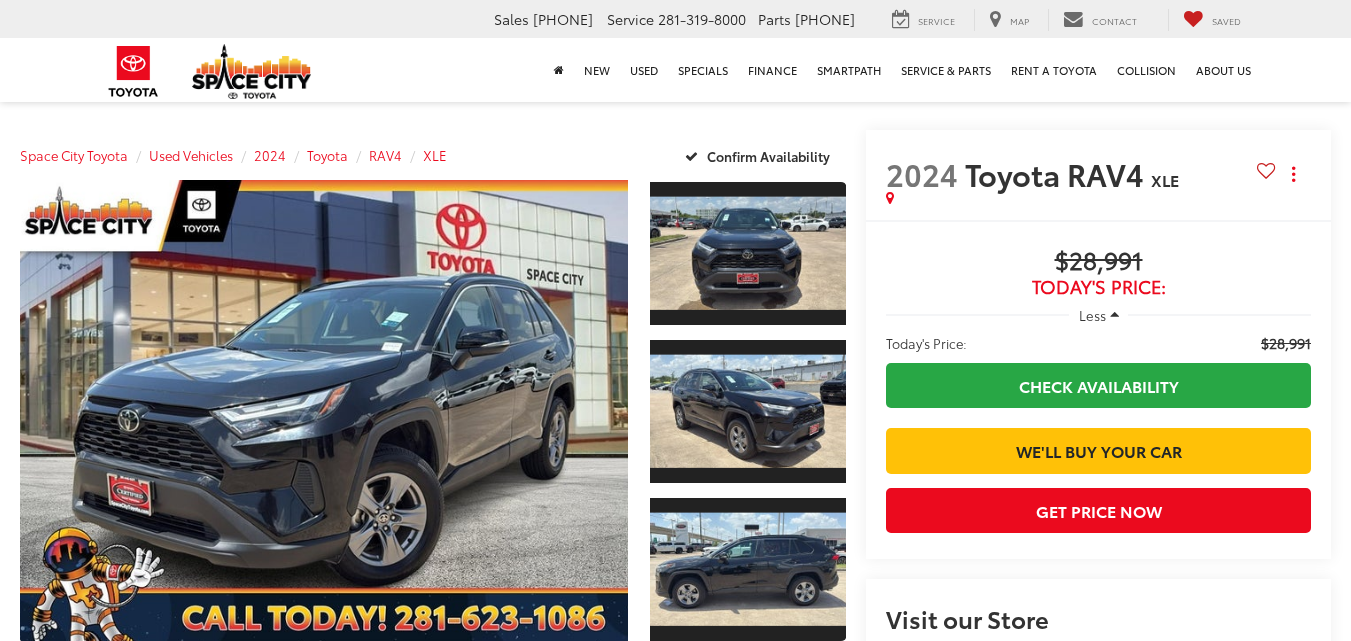 scroll, scrollTop: 0, scrollLeft: 0, axis: both 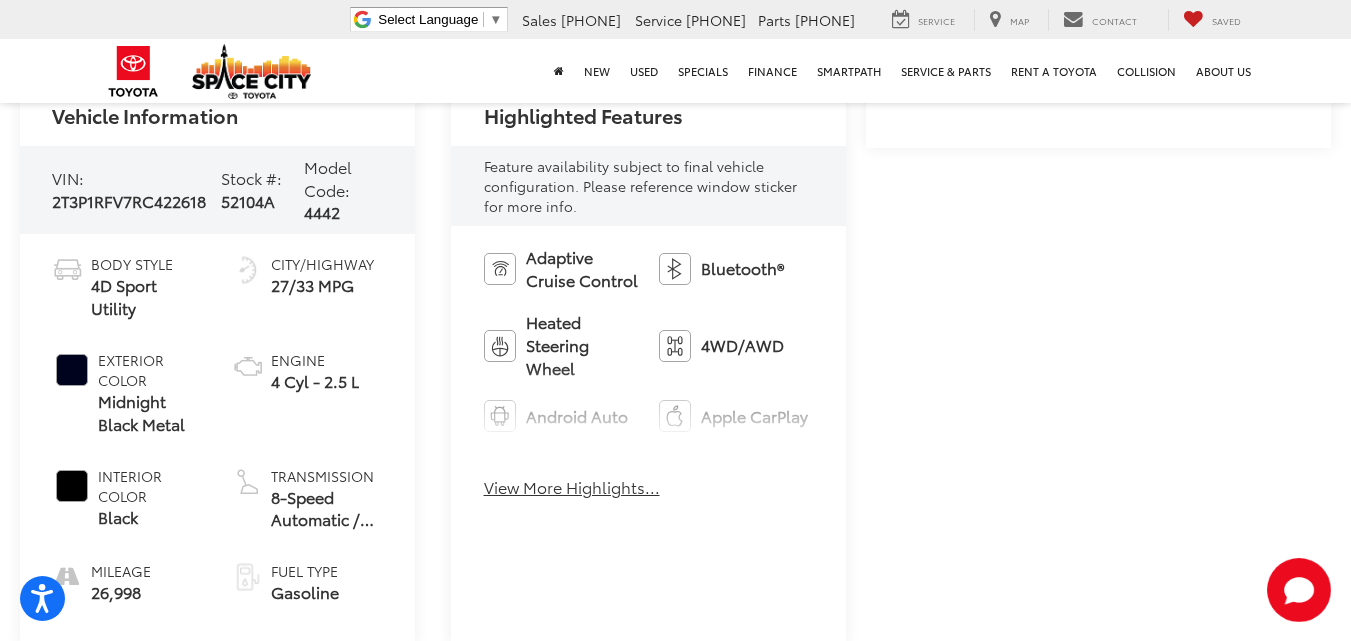 drag, startPoint x: 1362, startPoint y: 33, endPoint x: 1365, endPoint y: 80, distance: 47.095646 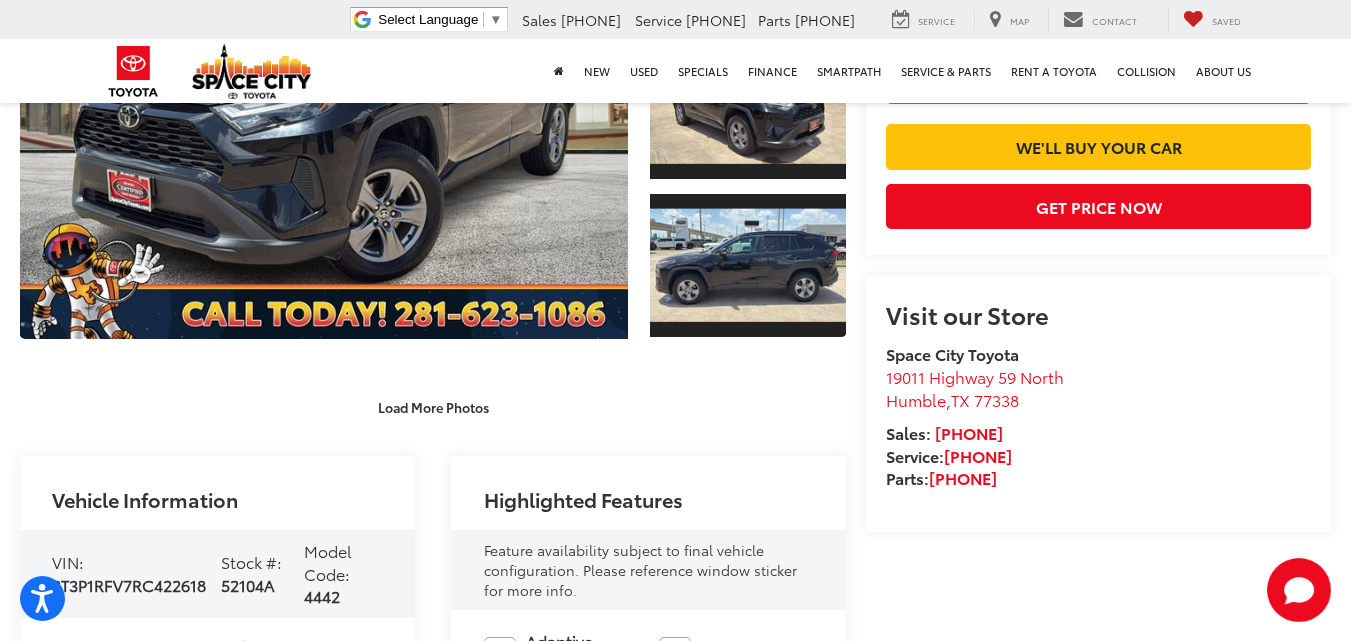 scroll, scrollTop: 0, scrollLeft: 0, axis: both 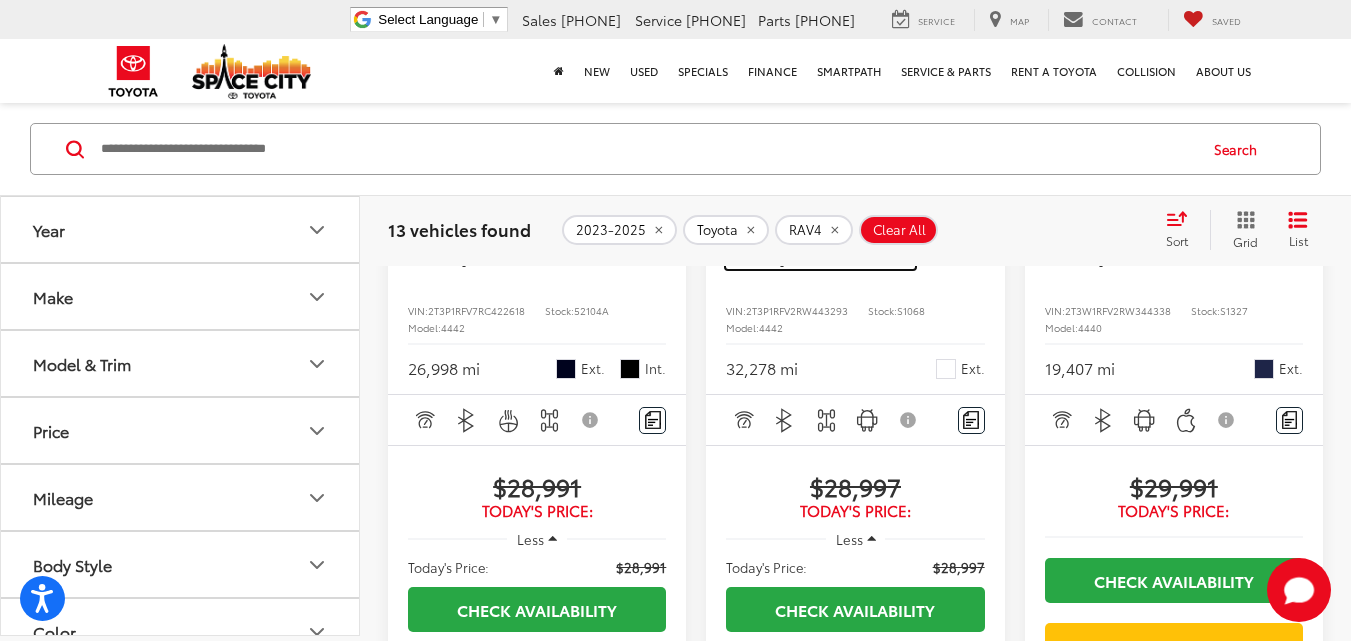 click on "Toyota RAV4" at bounding box center (809, 256) 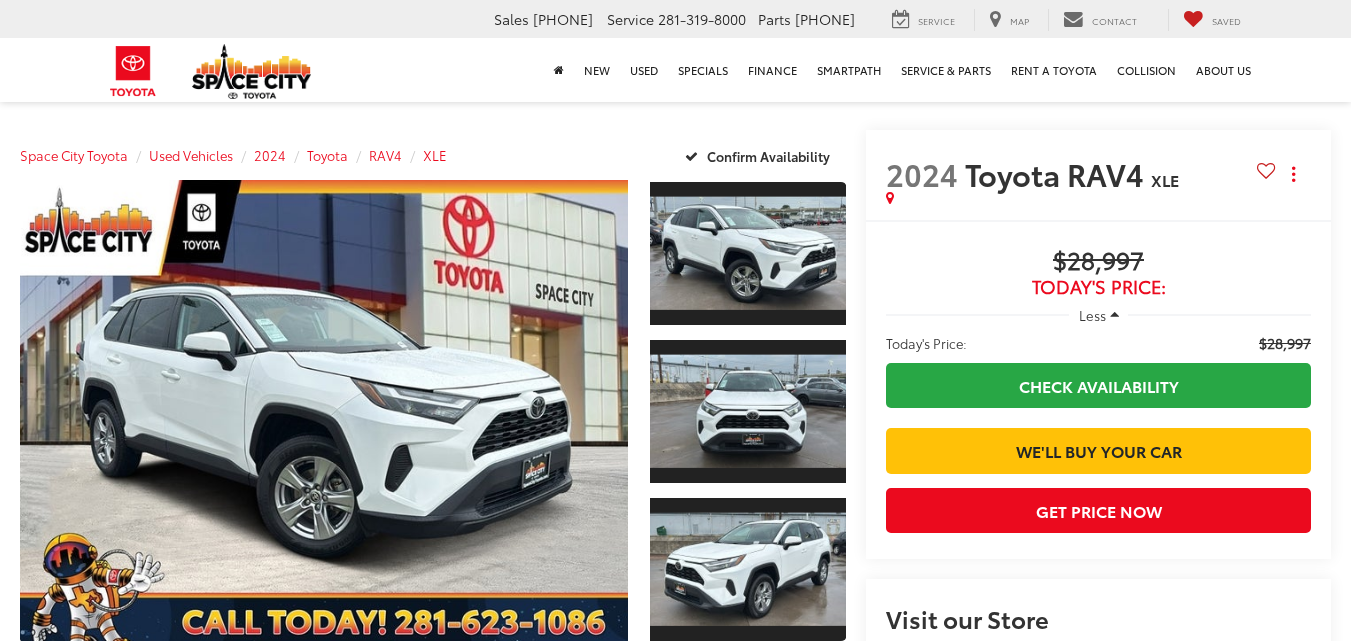 scroll, scrollTop: 0, scrollLeft: 0, axis: both 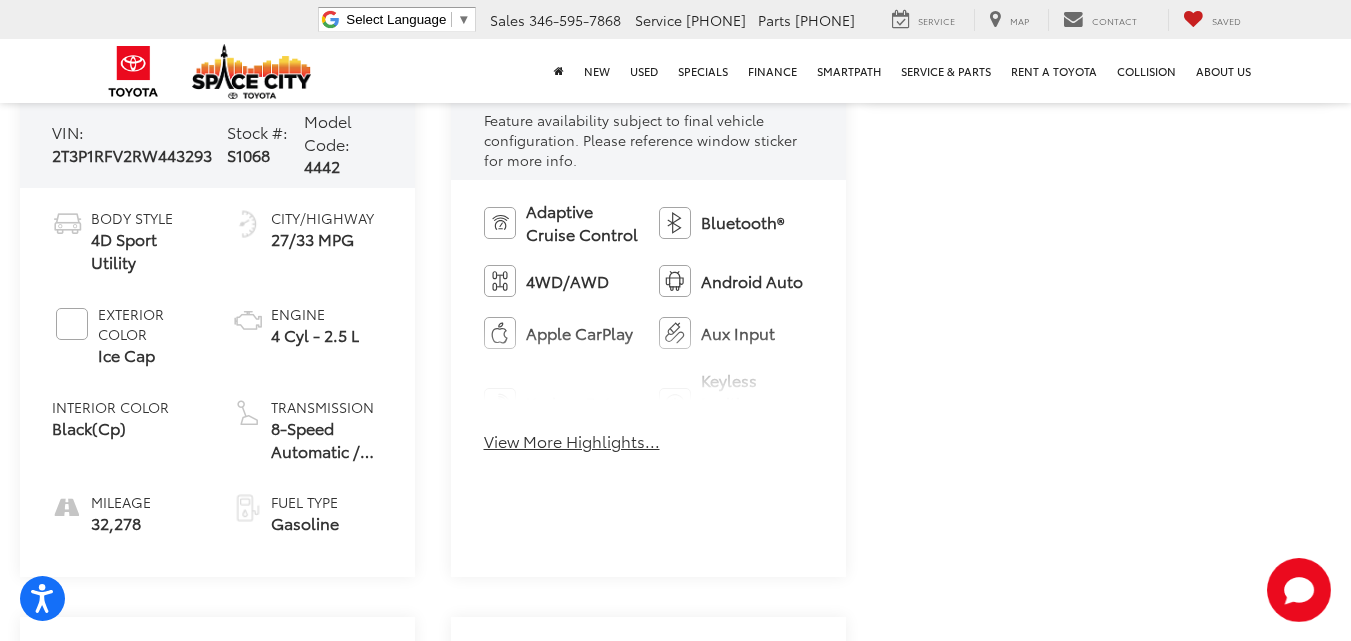 drag, startPoint x: 1360, startPoint y: 31, endPoint x: 1365, endPoint y: 83, distance: 52.23983 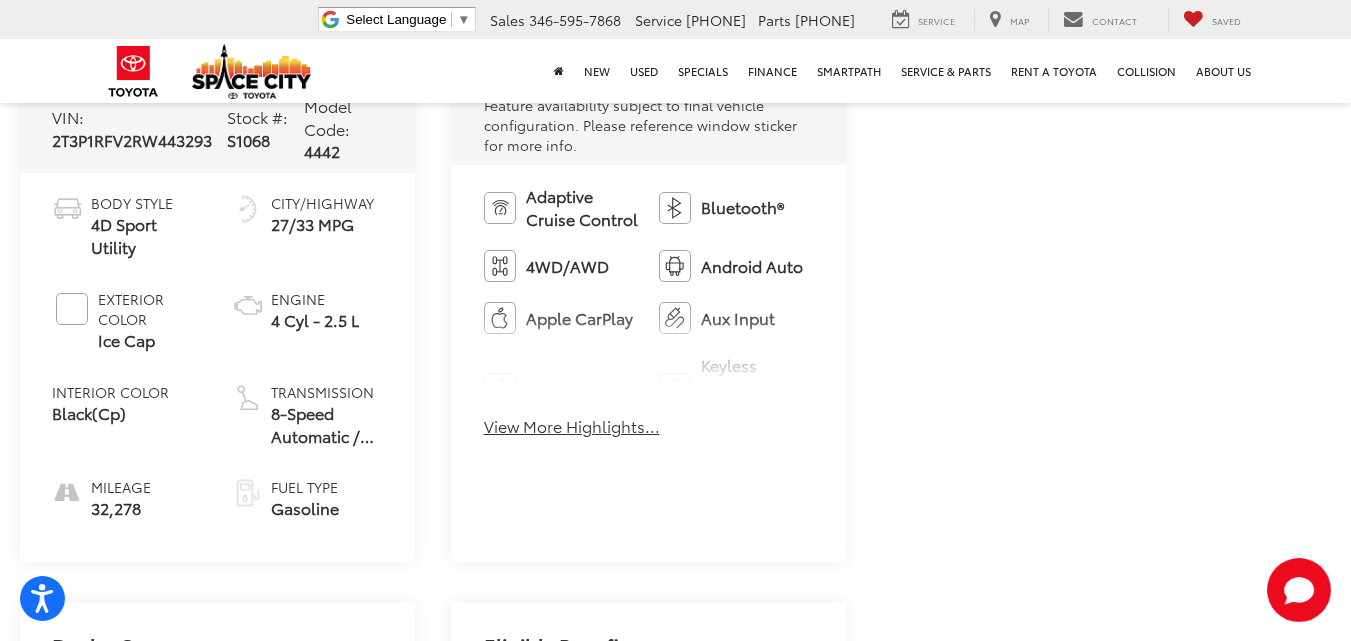 click on "View More Highlights..." at bounding box center (572, 426) 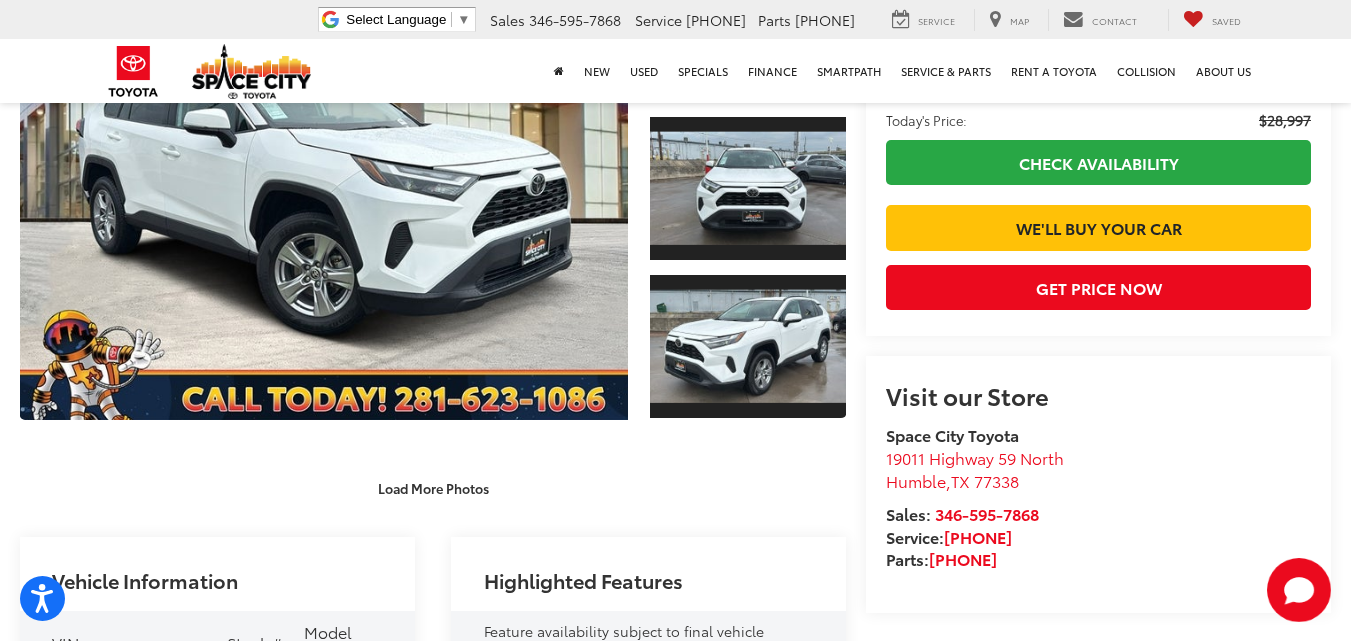 scroll, scrollTop: 0, scrollLeft: 0, axis: both 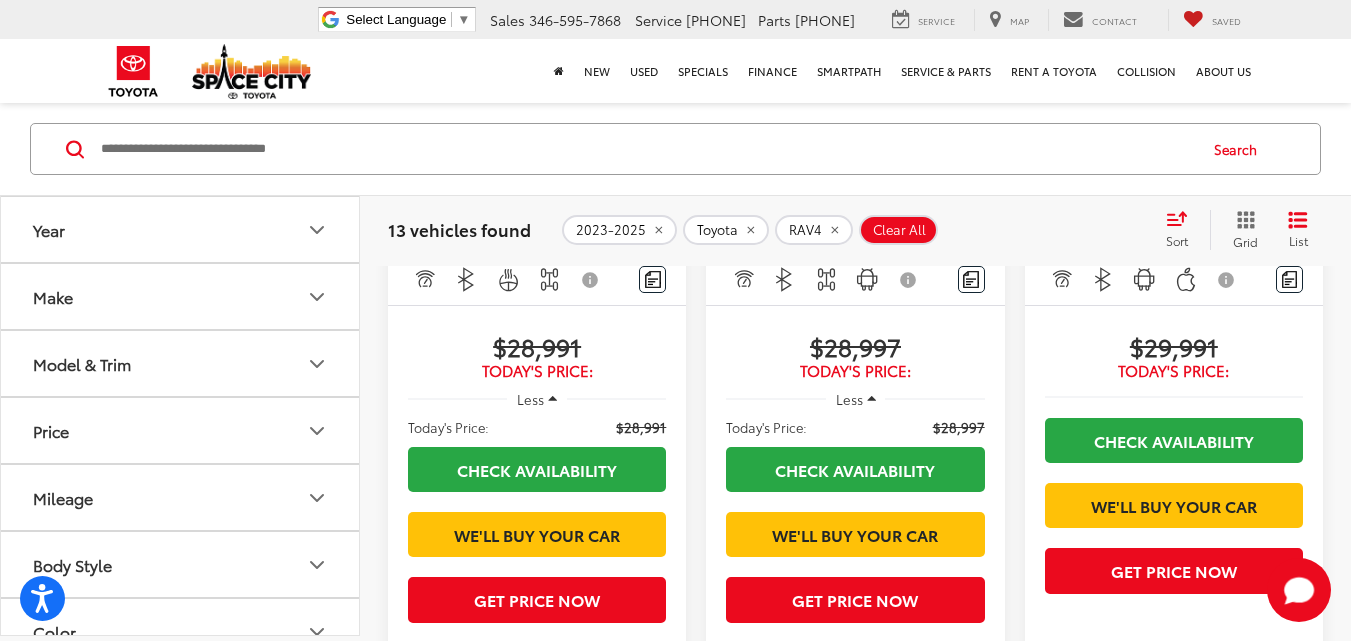 click on "Toyota RAV4" at bounding box center [1128, 116] 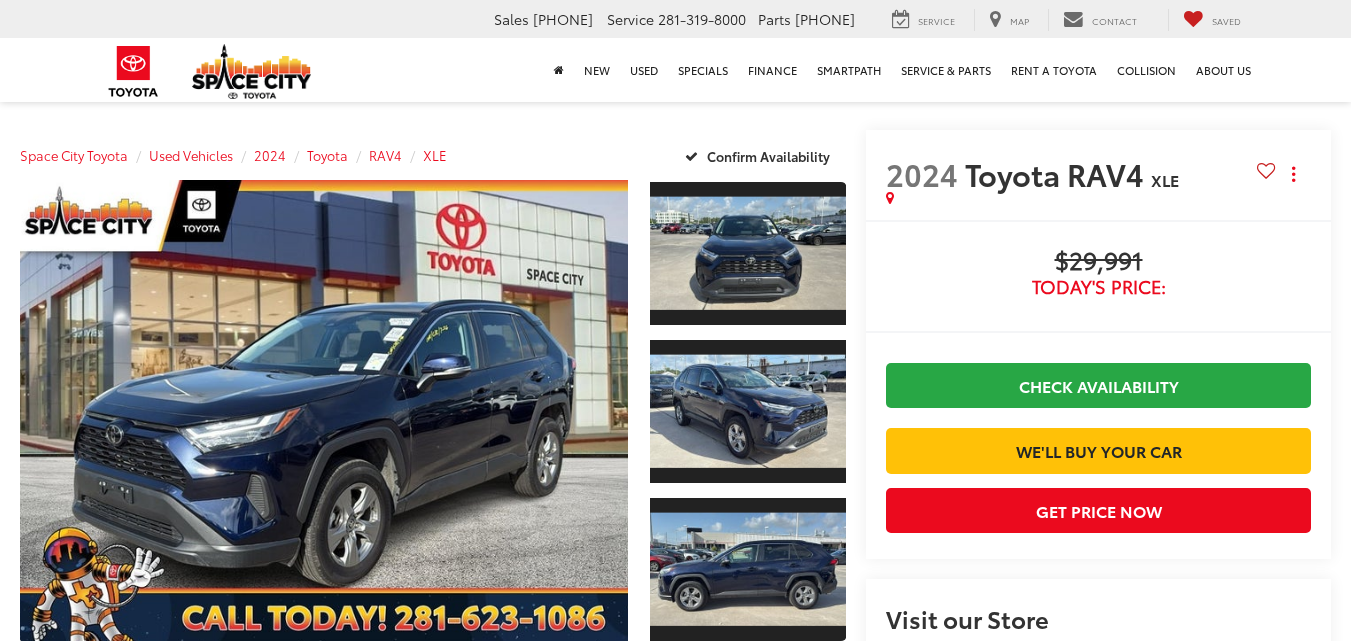 scroll, scrollTop: 0, scrollLeft: 0, axis: both 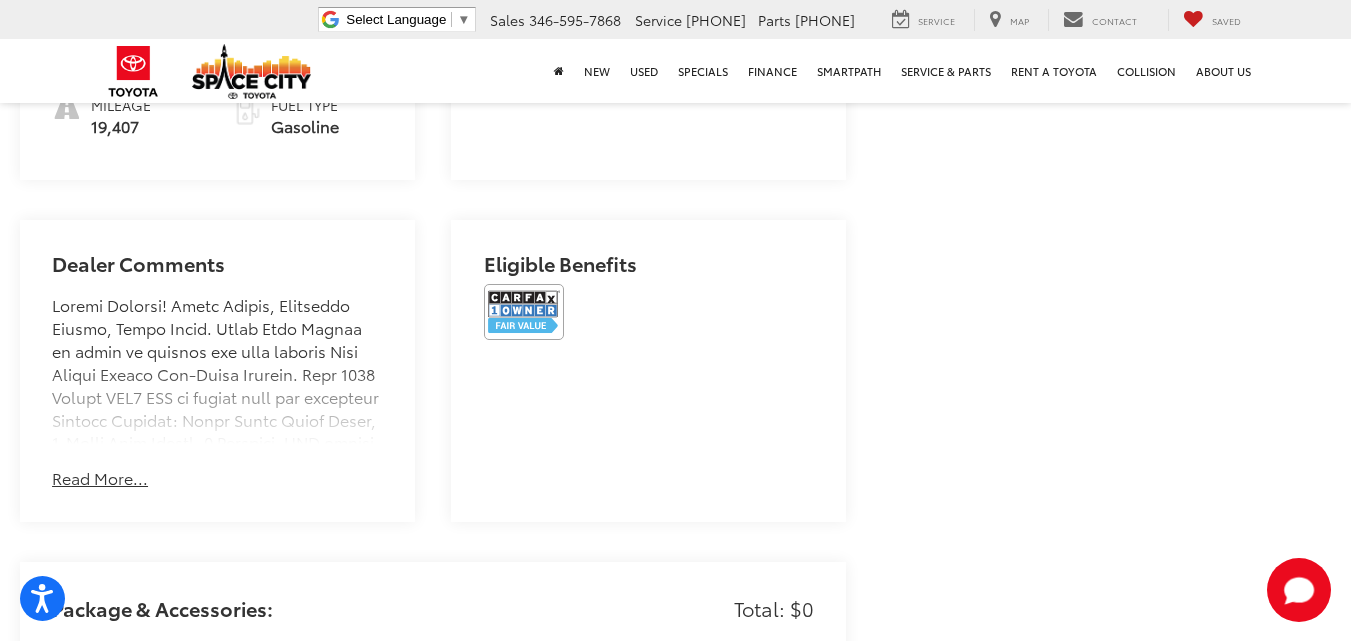 click on "Read More..." at bounding box center (100, 478) 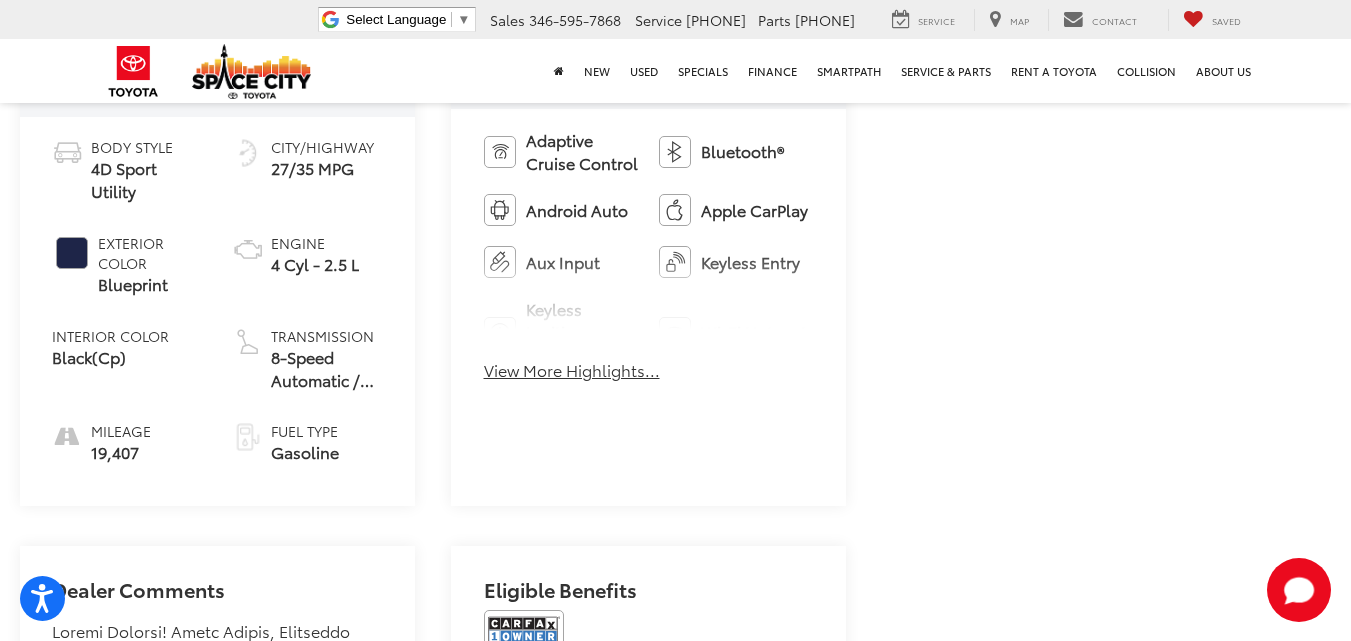 scroll, scrollTop: 789, scrollLeft: 0, axis: vertical 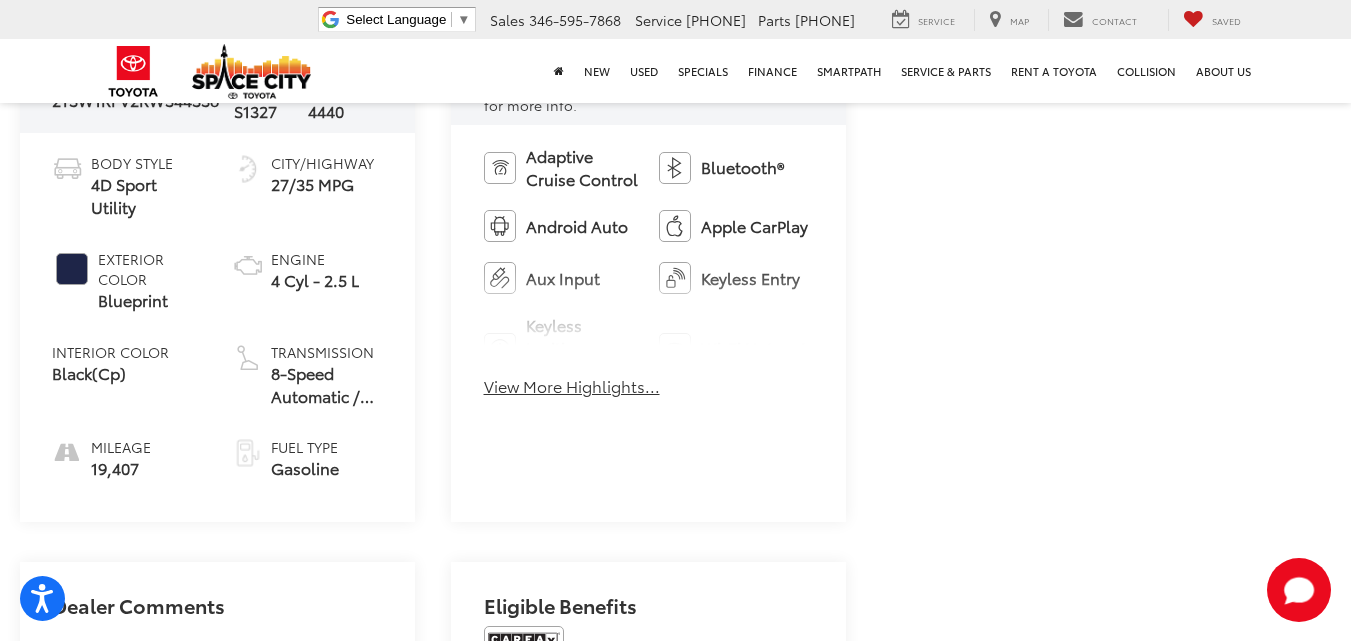 click on "View More Highlights..." at bounding box center [572, 386] 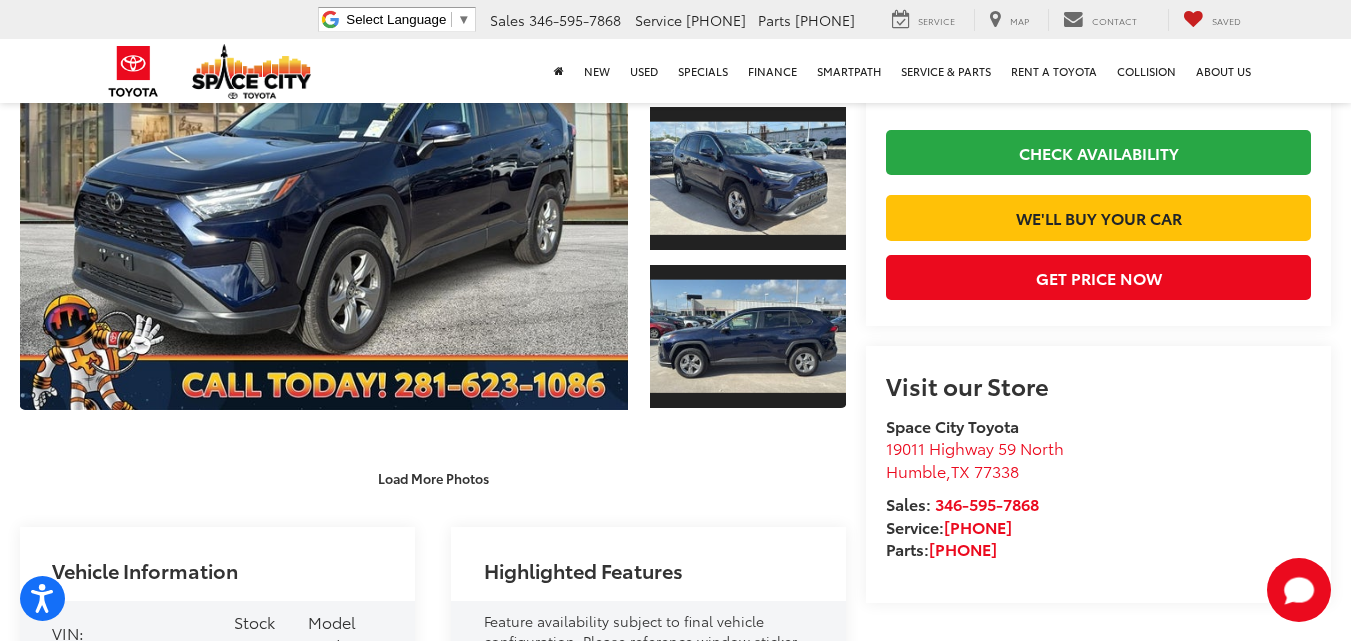 scroll, scrollTop: 0, scrollLeft: 0, axis: both 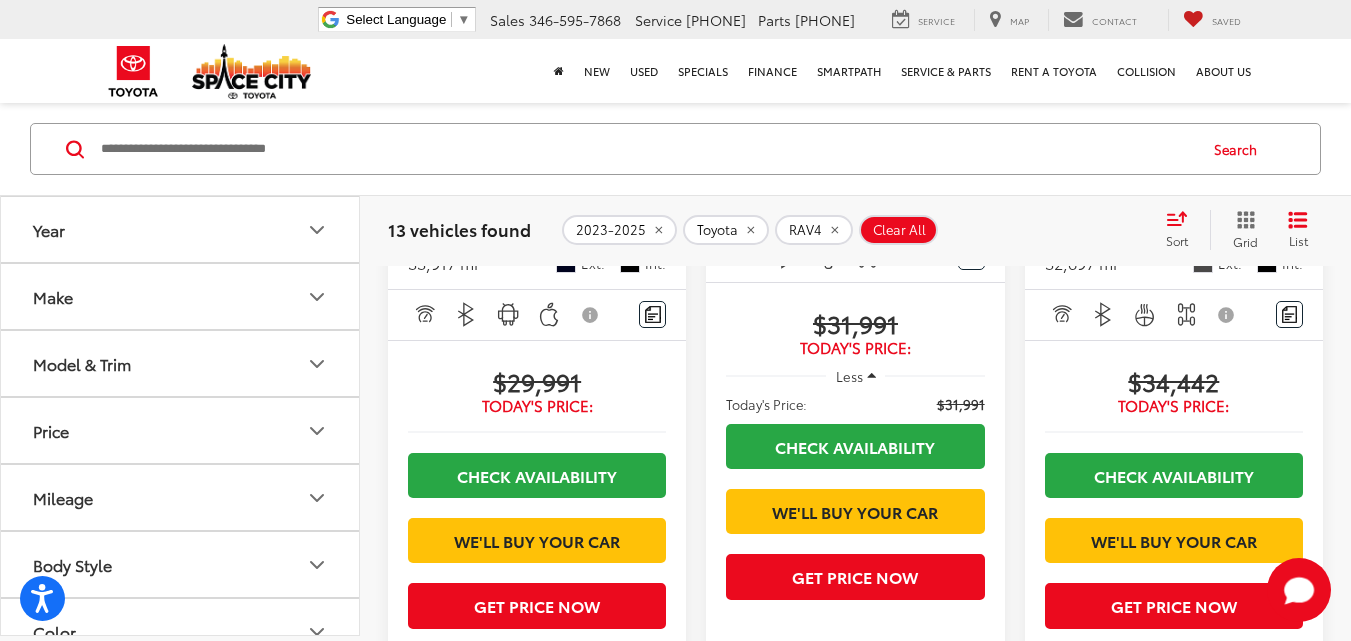 click on "Toyota RAV4" at bounding box center (809, 93) 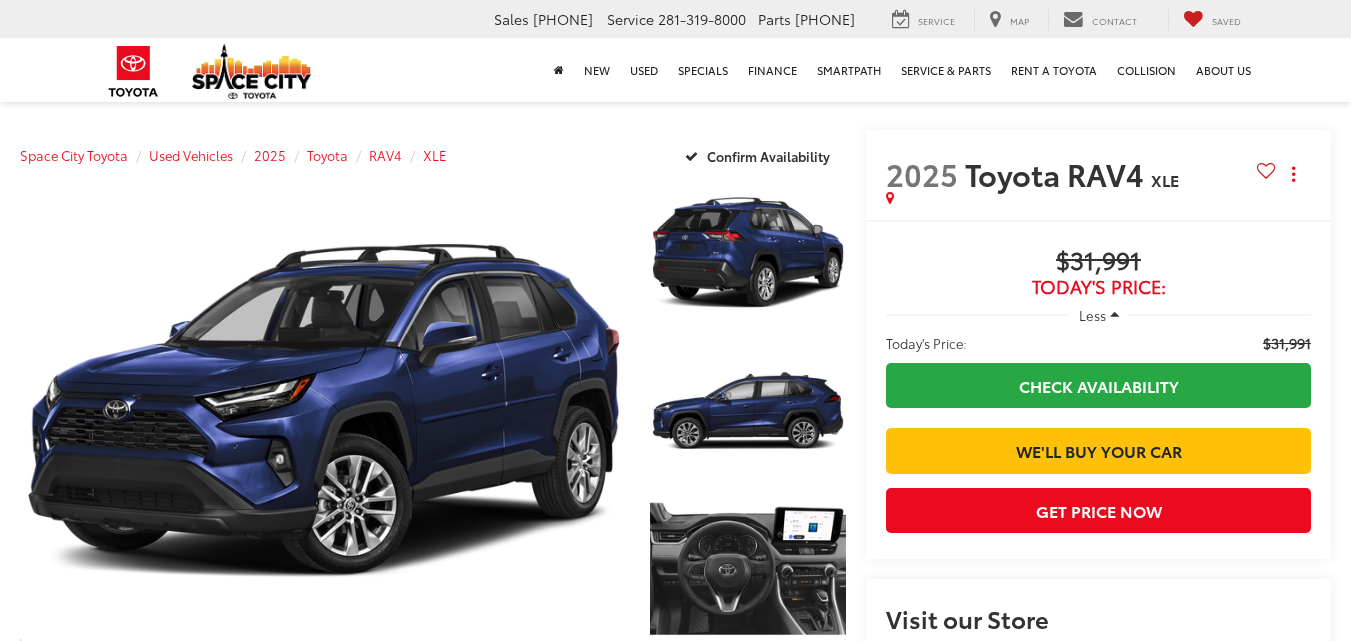 scroll, scrollTop: 0, scrollLeft: 0, axis: both 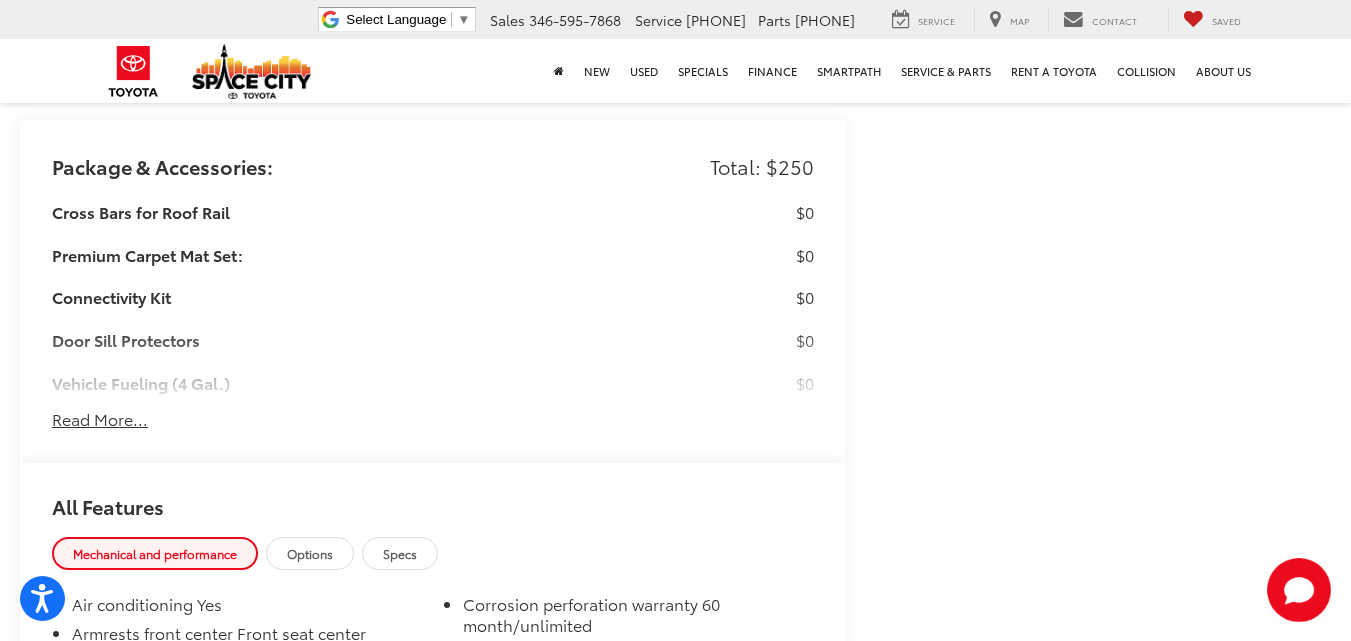 click on "Read More..." at bounding box center [100, 419] 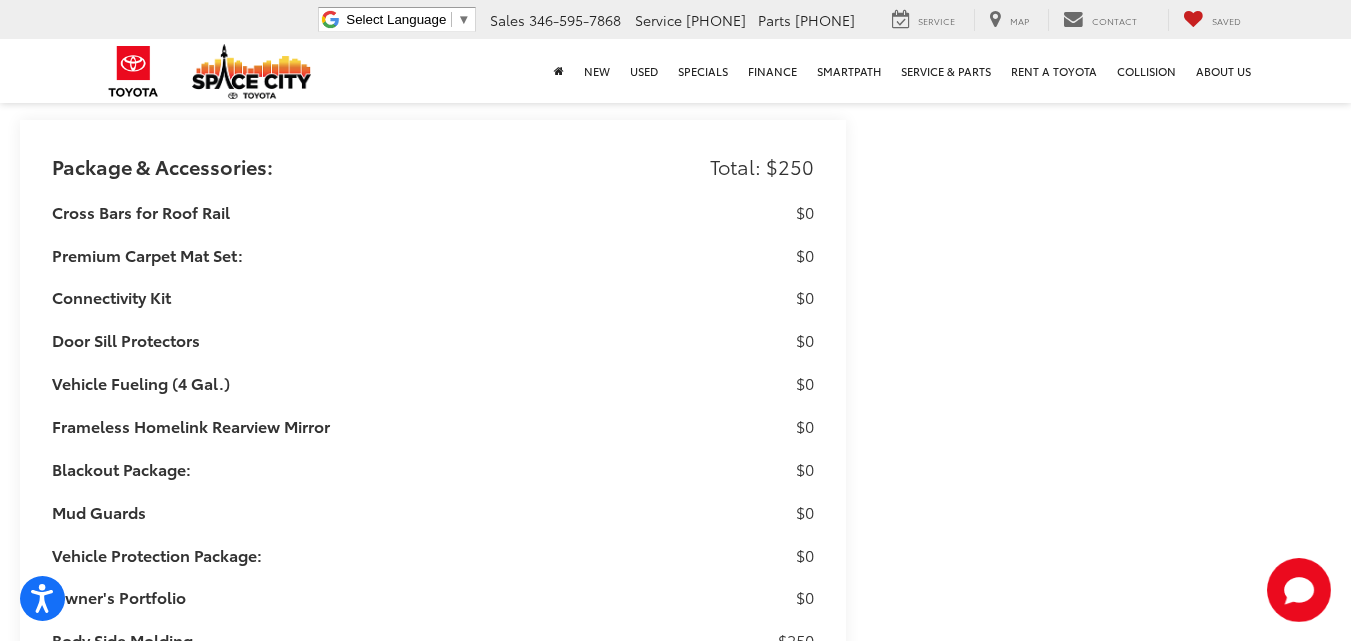 scroll, scrollTop: 1774, scrollLeft: 0, axis: vertical 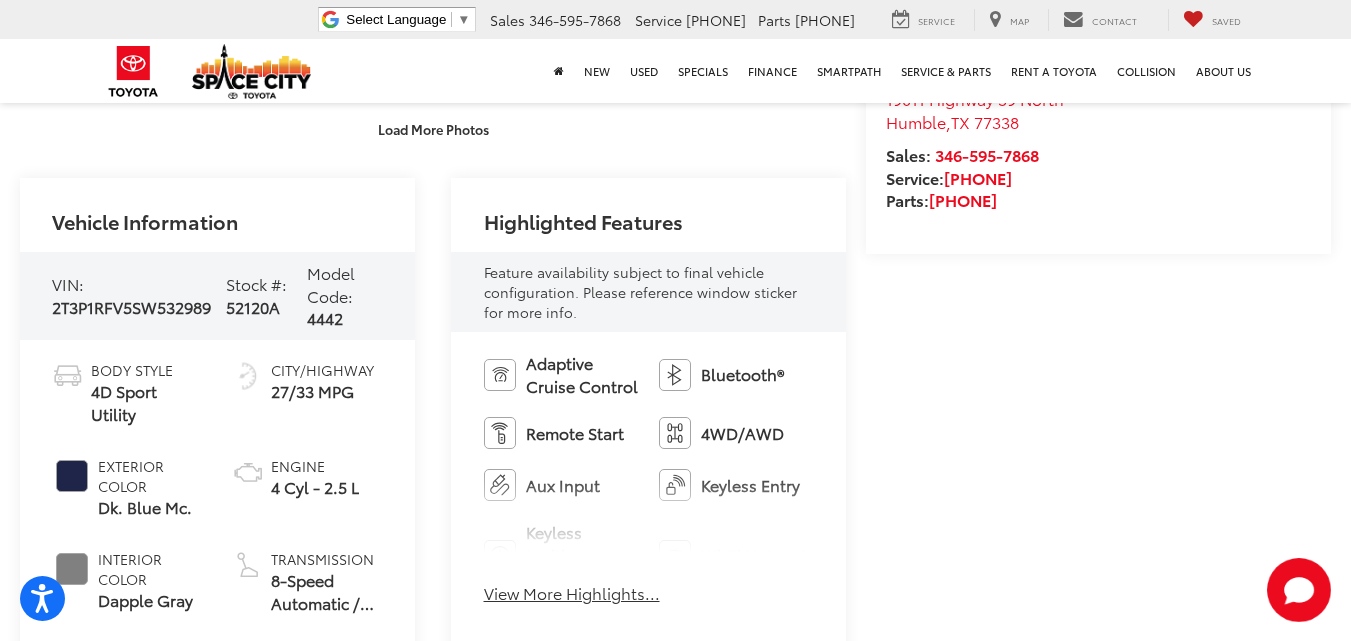 click on "View More Highlights..." at bounding box center [572, 593] 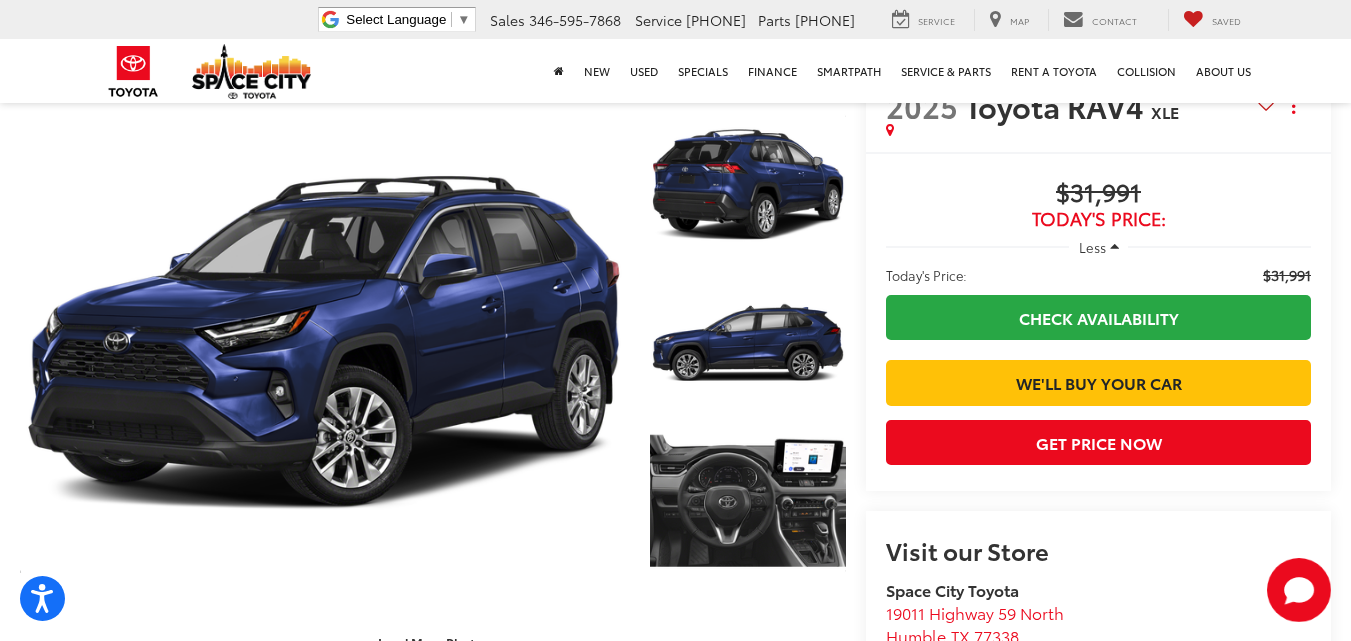 scroll, scrollTop: 0, scrollLeft: 0, axis: both 